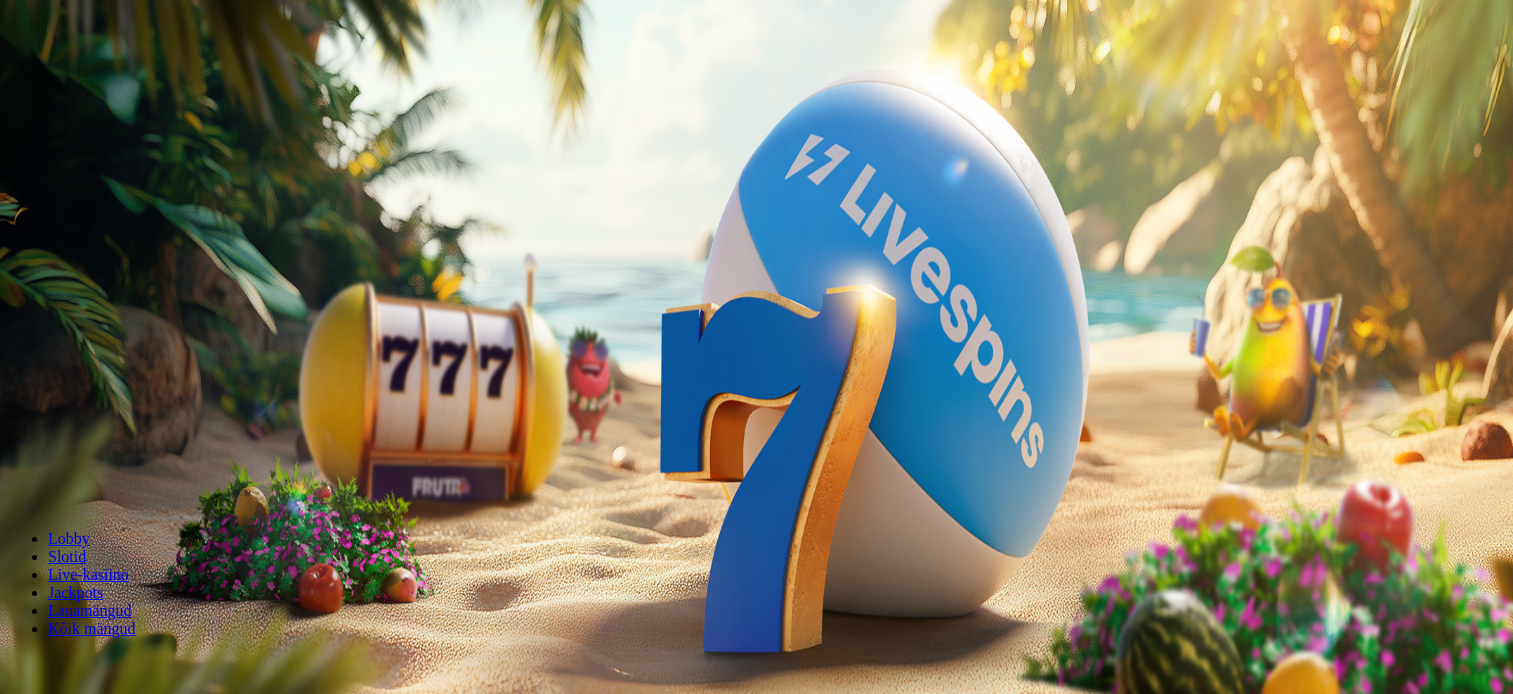 click on "Logi sisse" at bounding box center [170, 72] 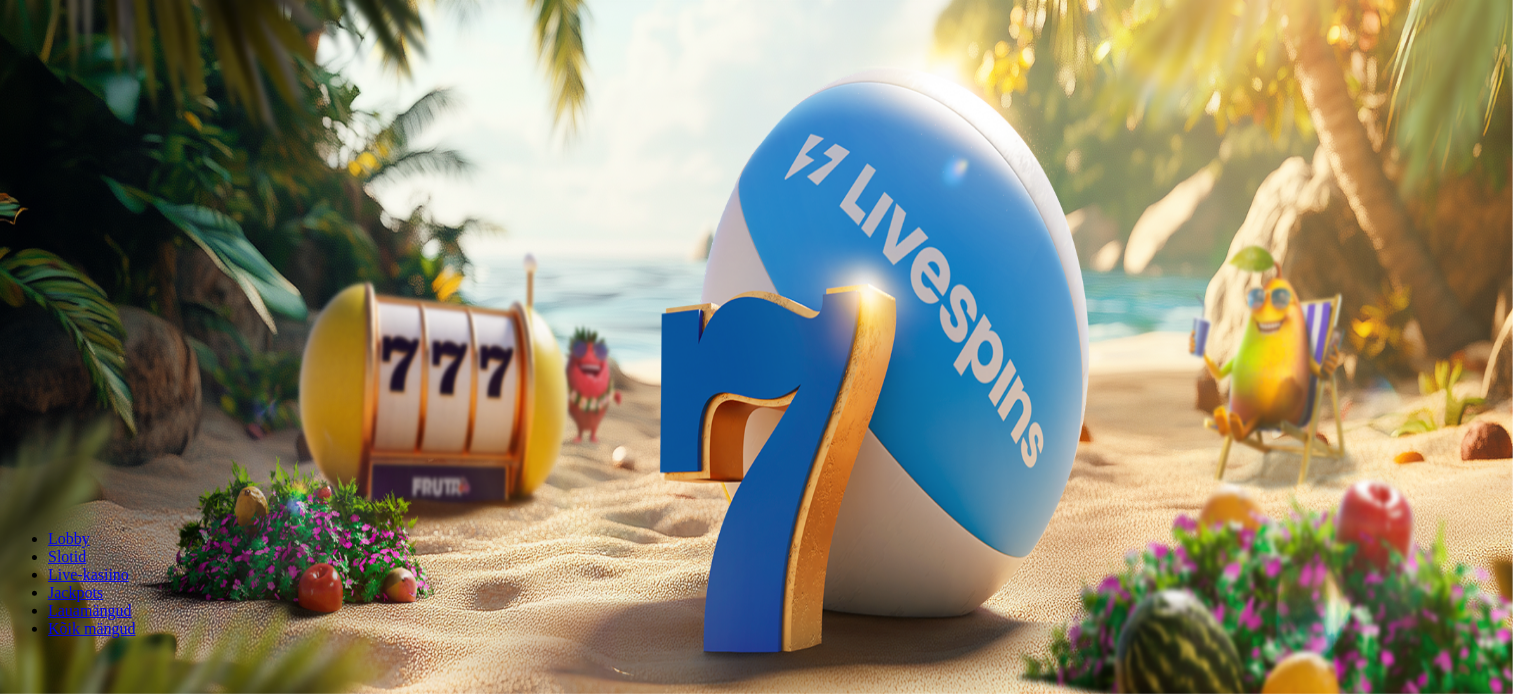 scroll, scrollTop: 0, scrollLeft: 0, axis: both 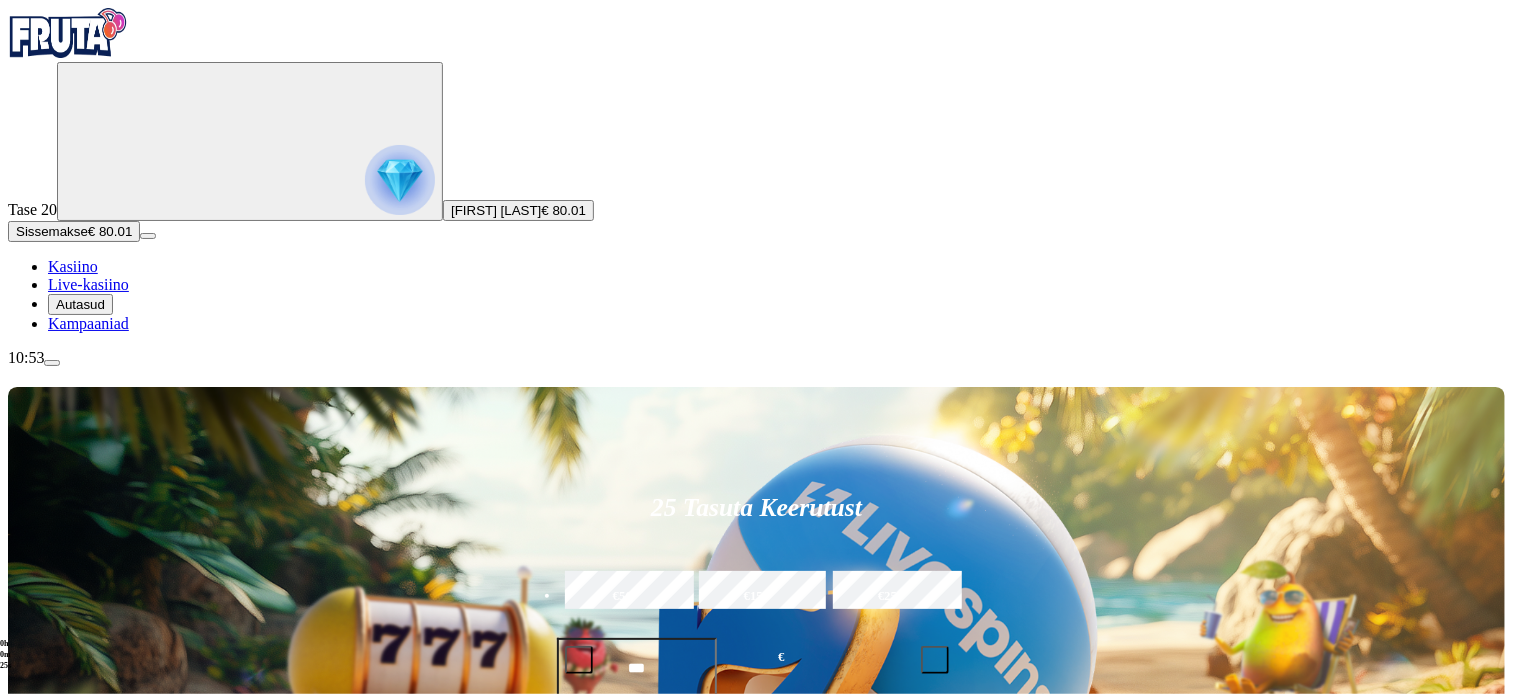 click at bounding box center (1052, 976) 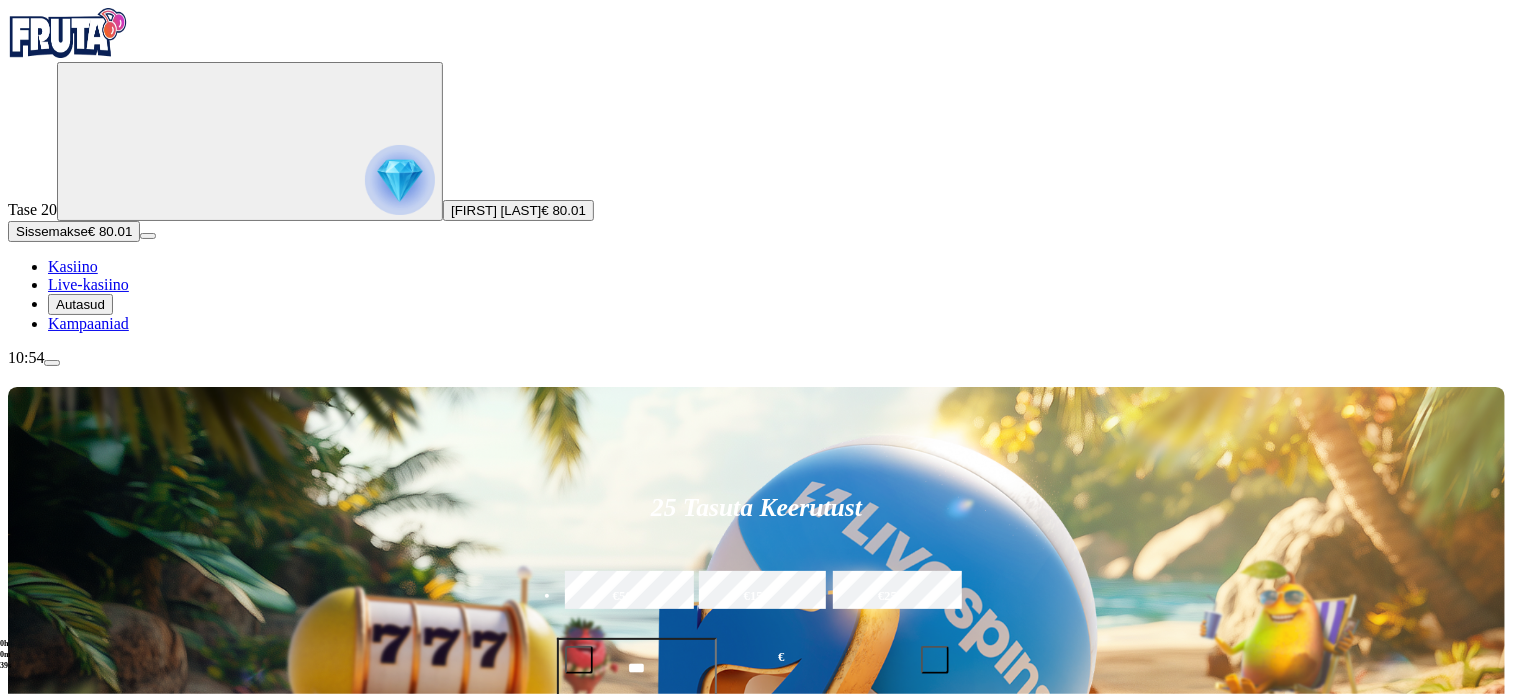 type on "********" 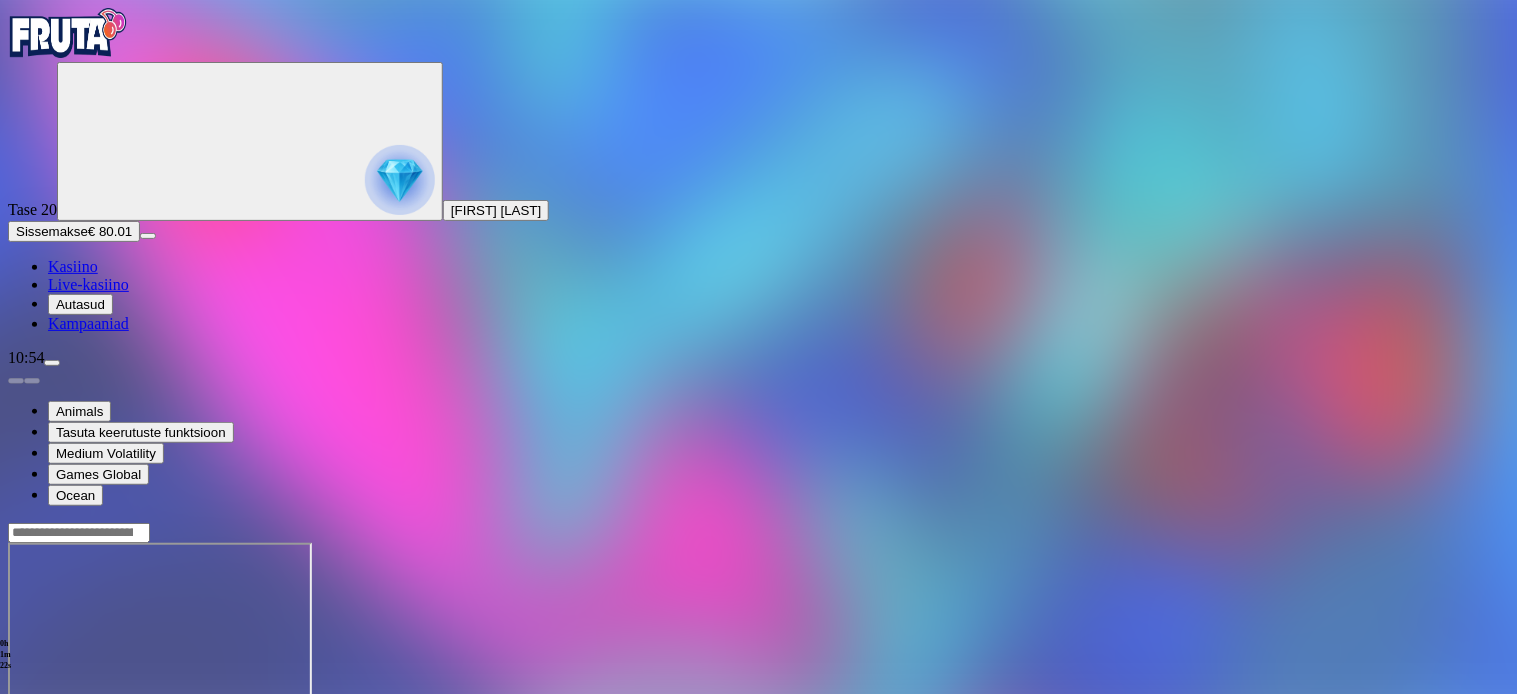 click at bounding box center (16, 715) 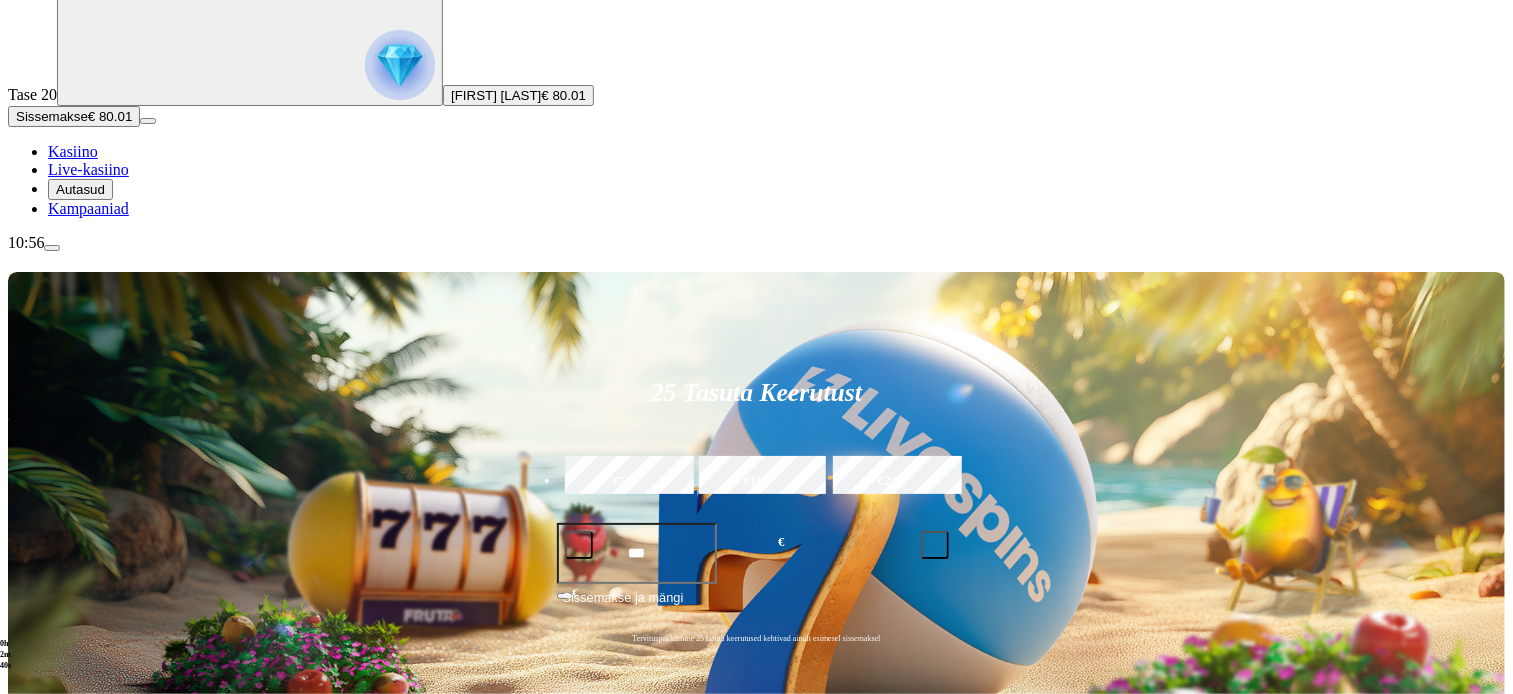 scroll, scrollTop: 120, scrollLeft: 0, axis: vertical 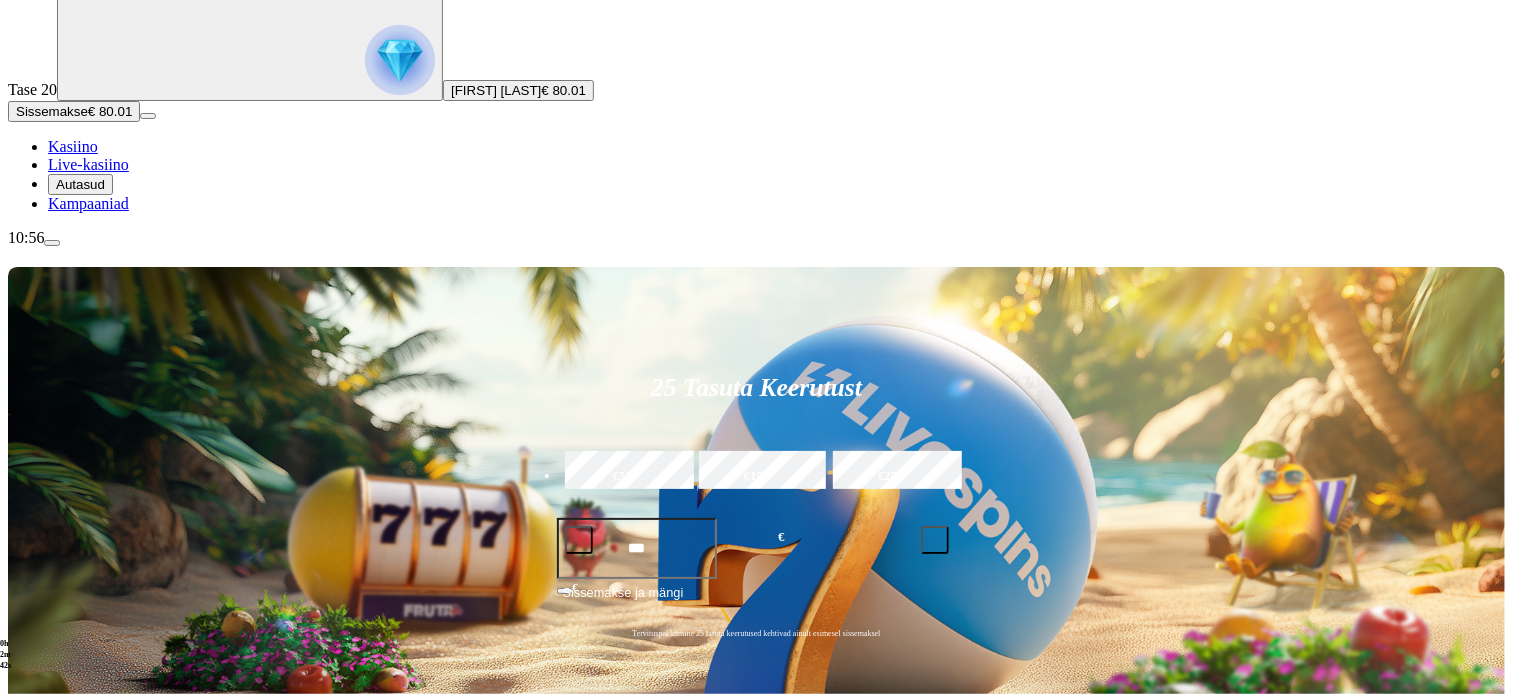 click at bounding box center (1052, 856) 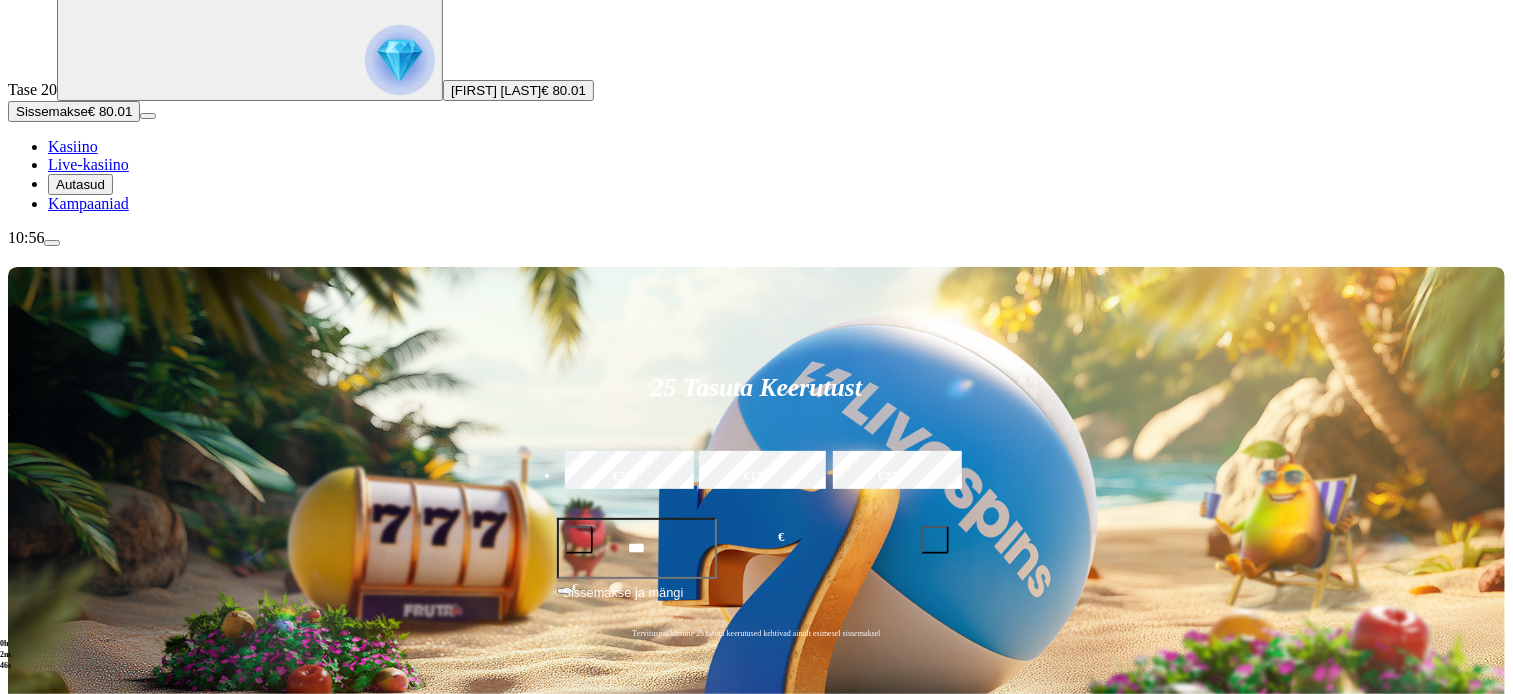 type on "****" 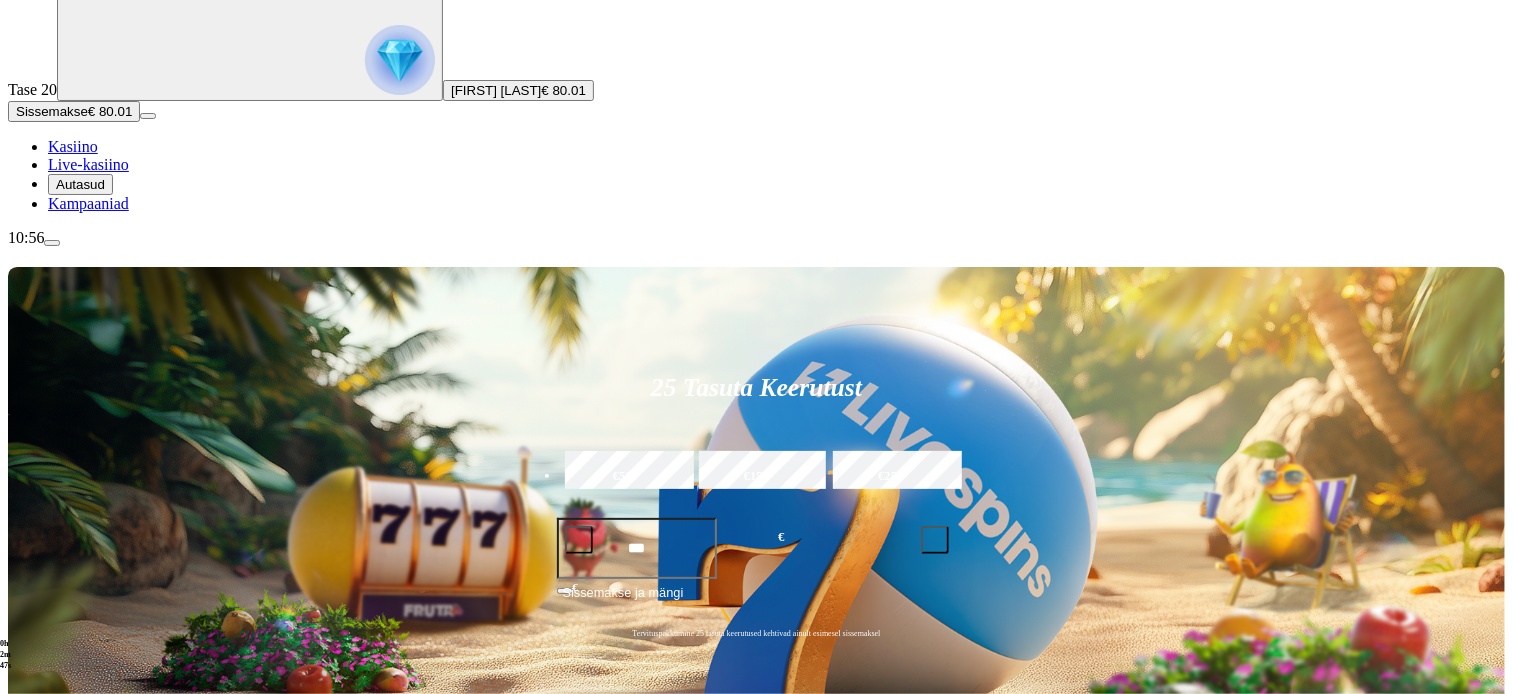 click on "Mine" at bounding box center [1011, 889] 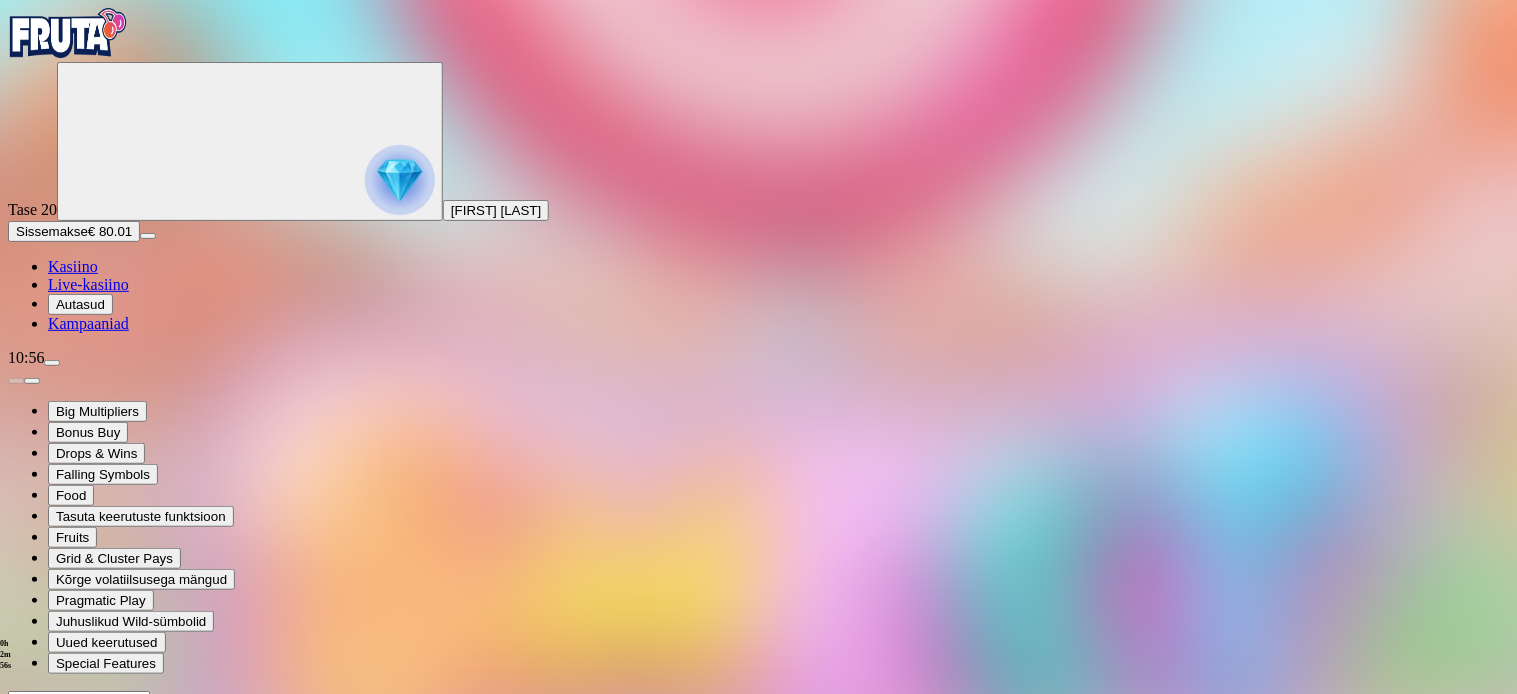 drag, startPoint x: 1368, startPoint y: 183, endPoint x: 1368, endPoint y: 297, distance: 114 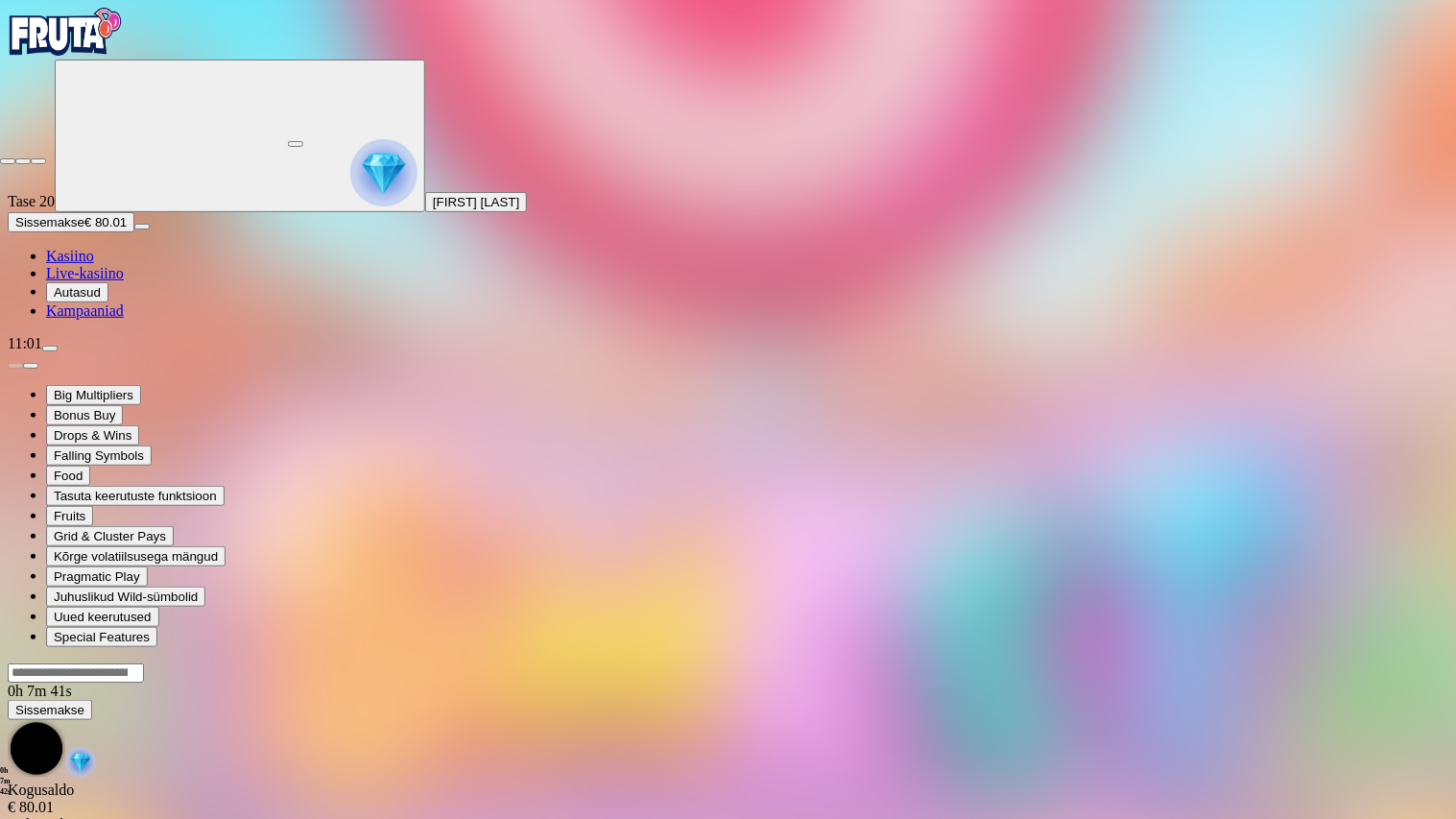 click at bounding box center [8, 161] 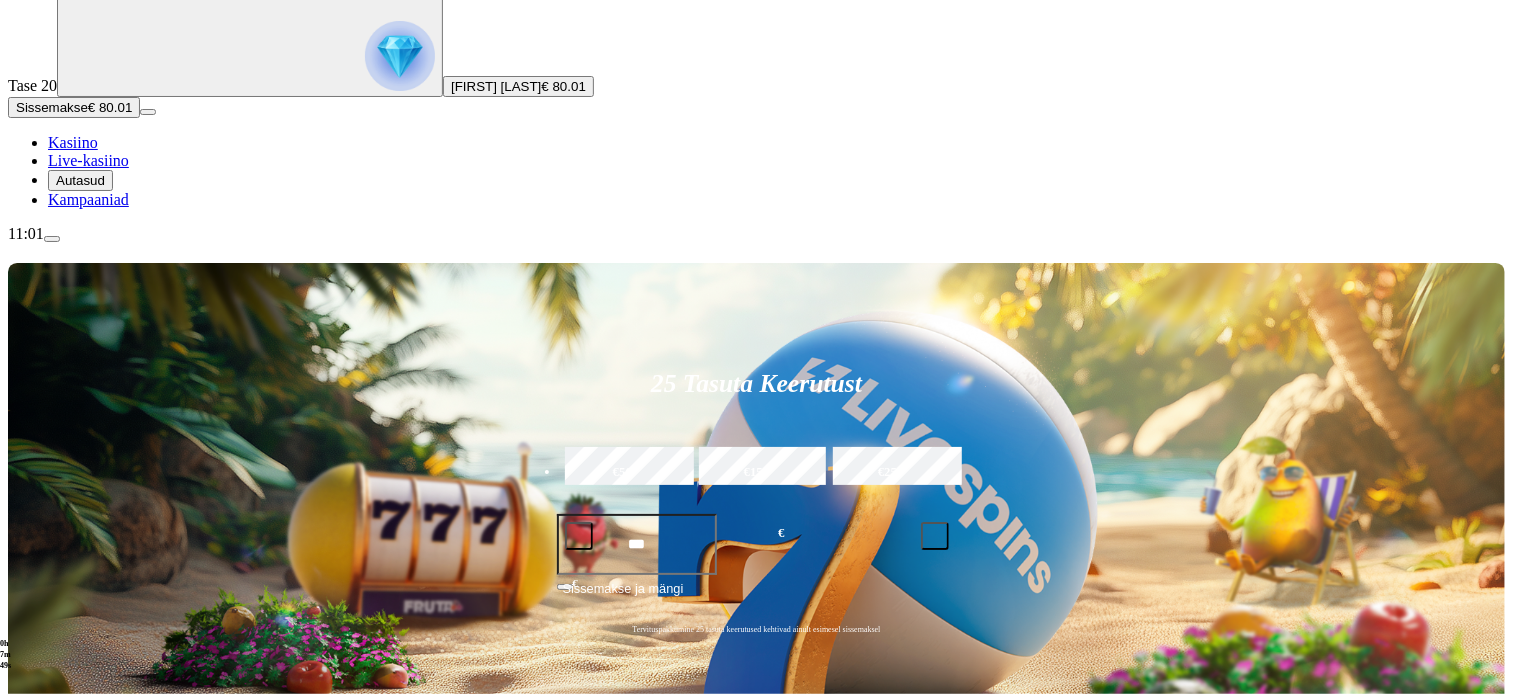scroll, scrollTop: 126, scrollLeft: 0, axis: vertical 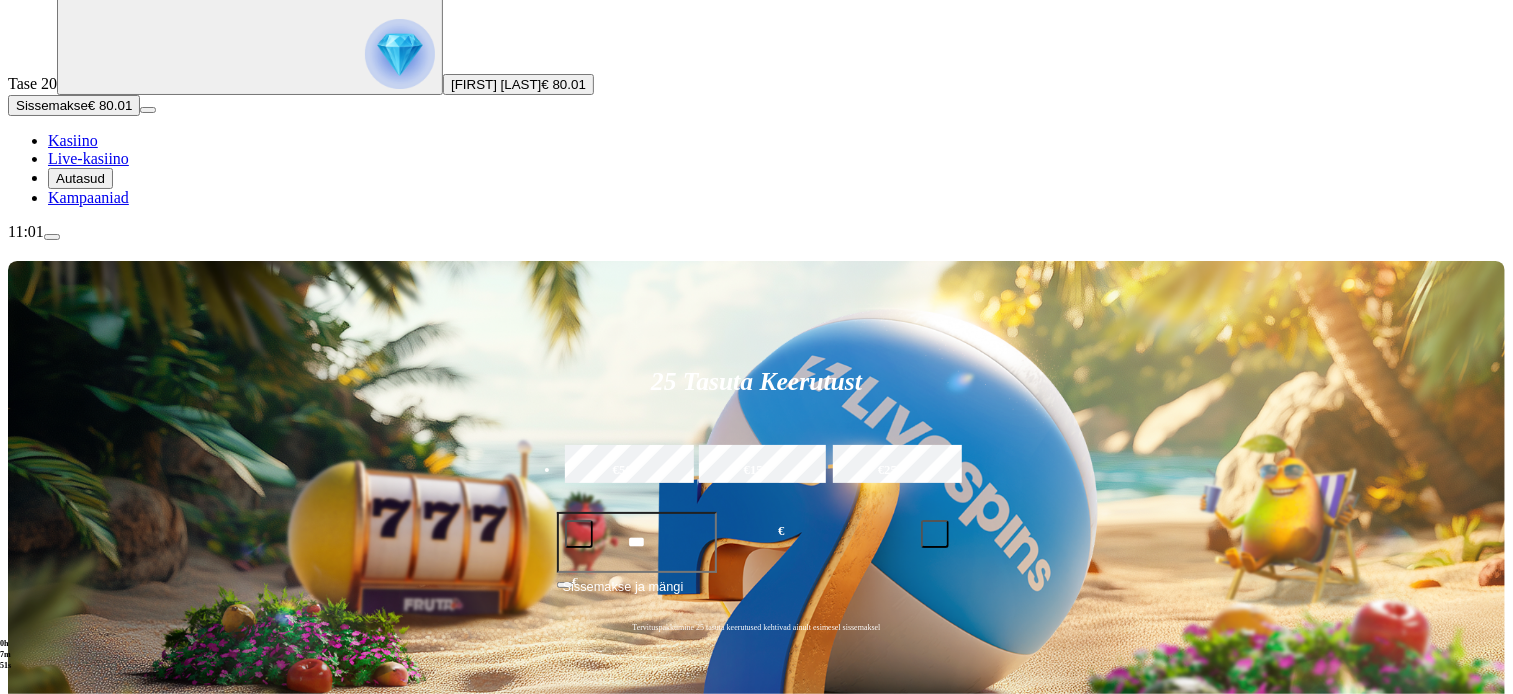 click at bounding box center [32, 1021] 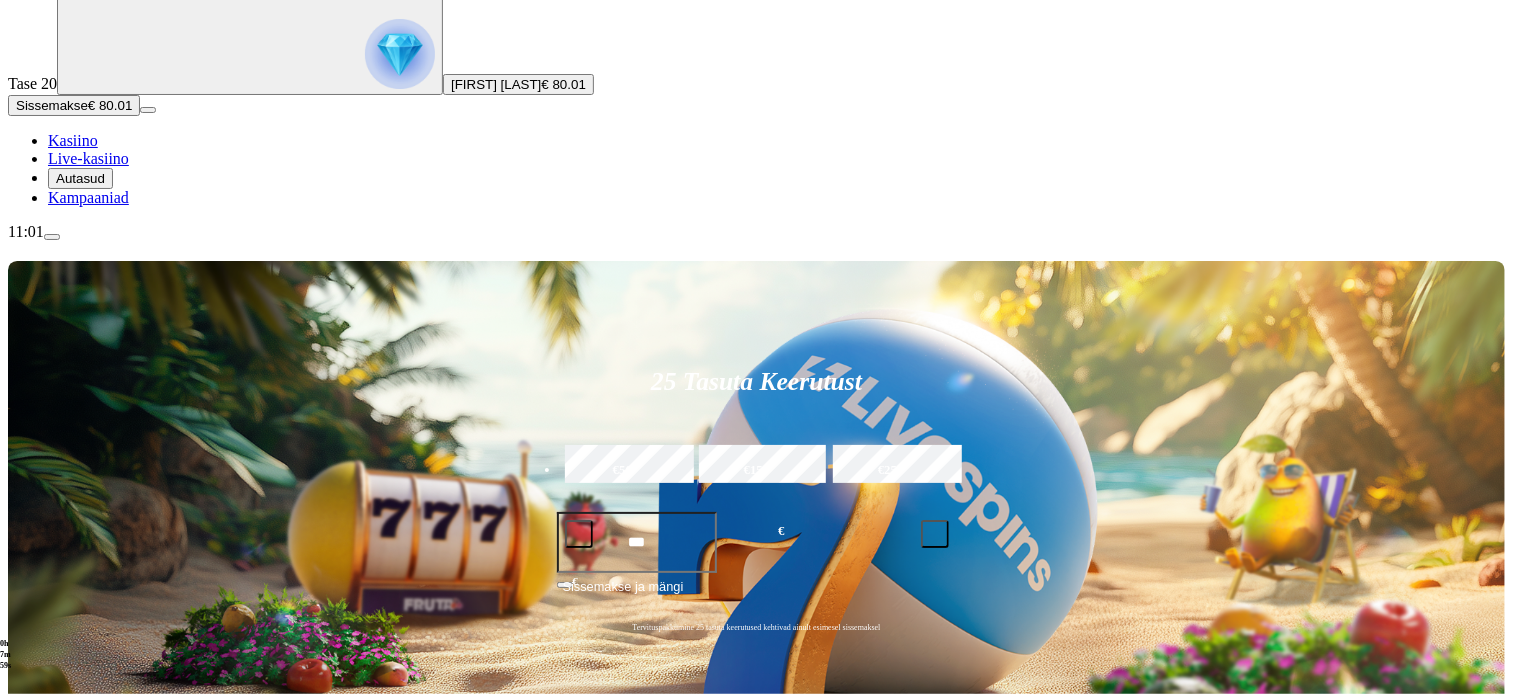 click on "Mine" at bounding box center [-896, 1926] 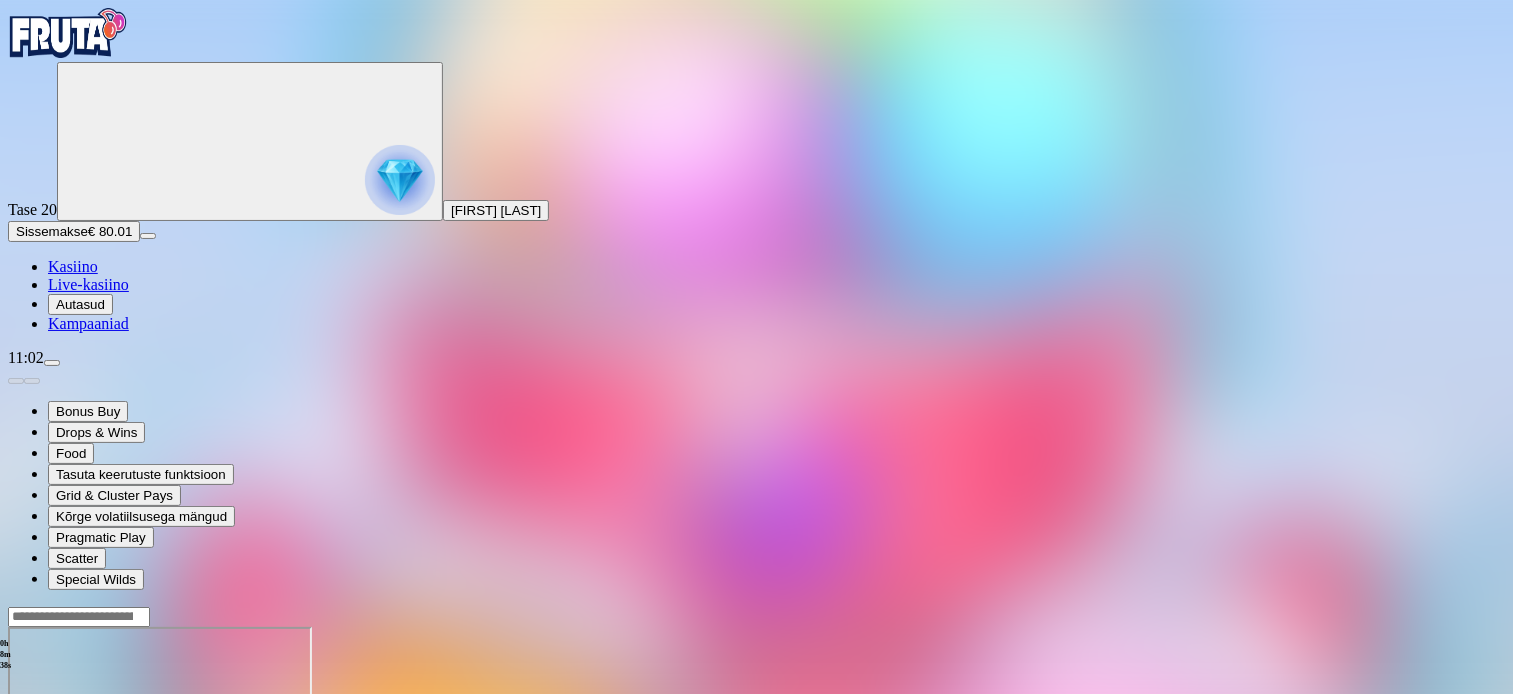 drag, startPoint x: 1372, startPoint y: 181, endPoint x: 1372, endPoint y: 295, distance: 114 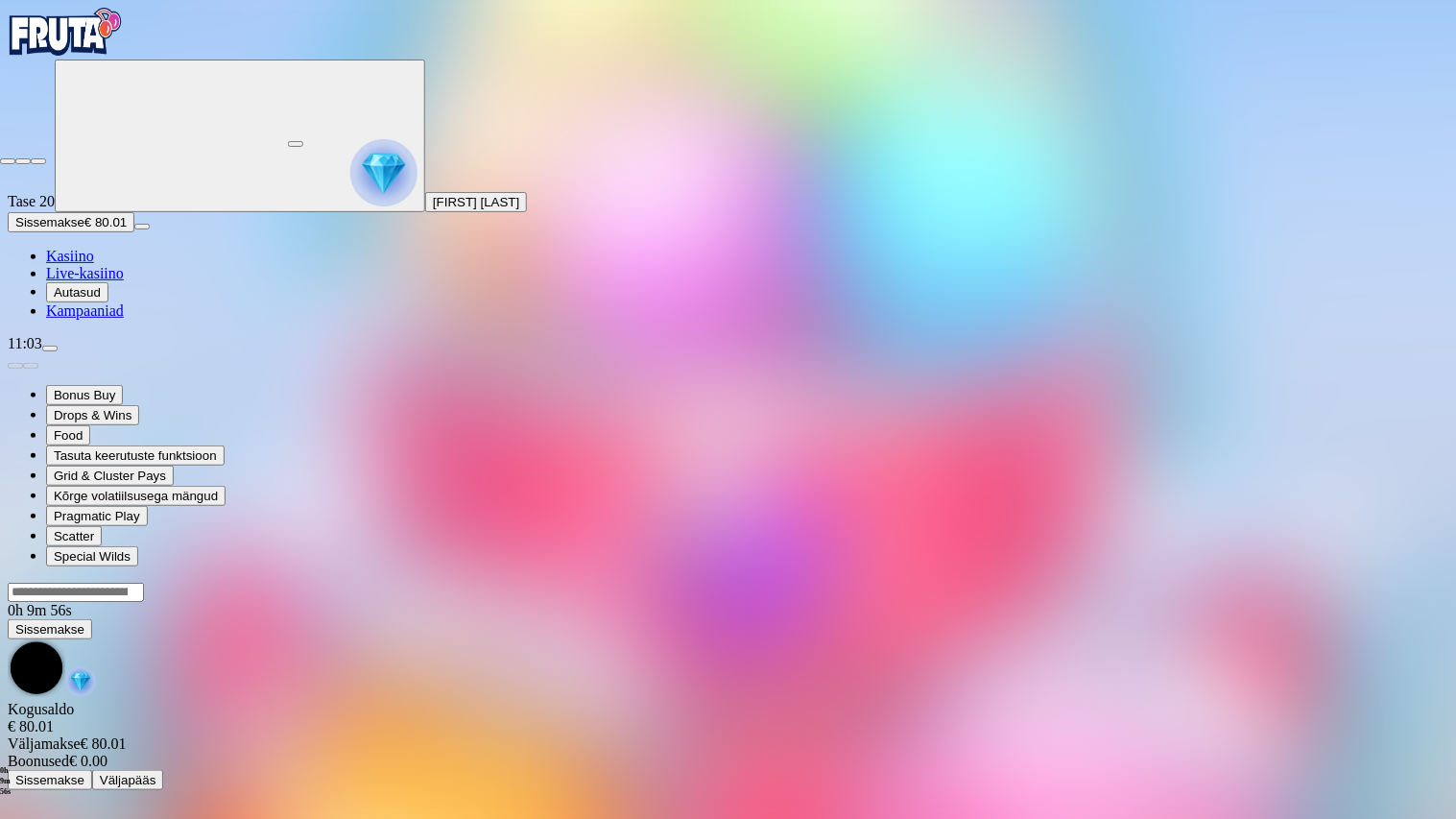click at bounding box center (8, 161) 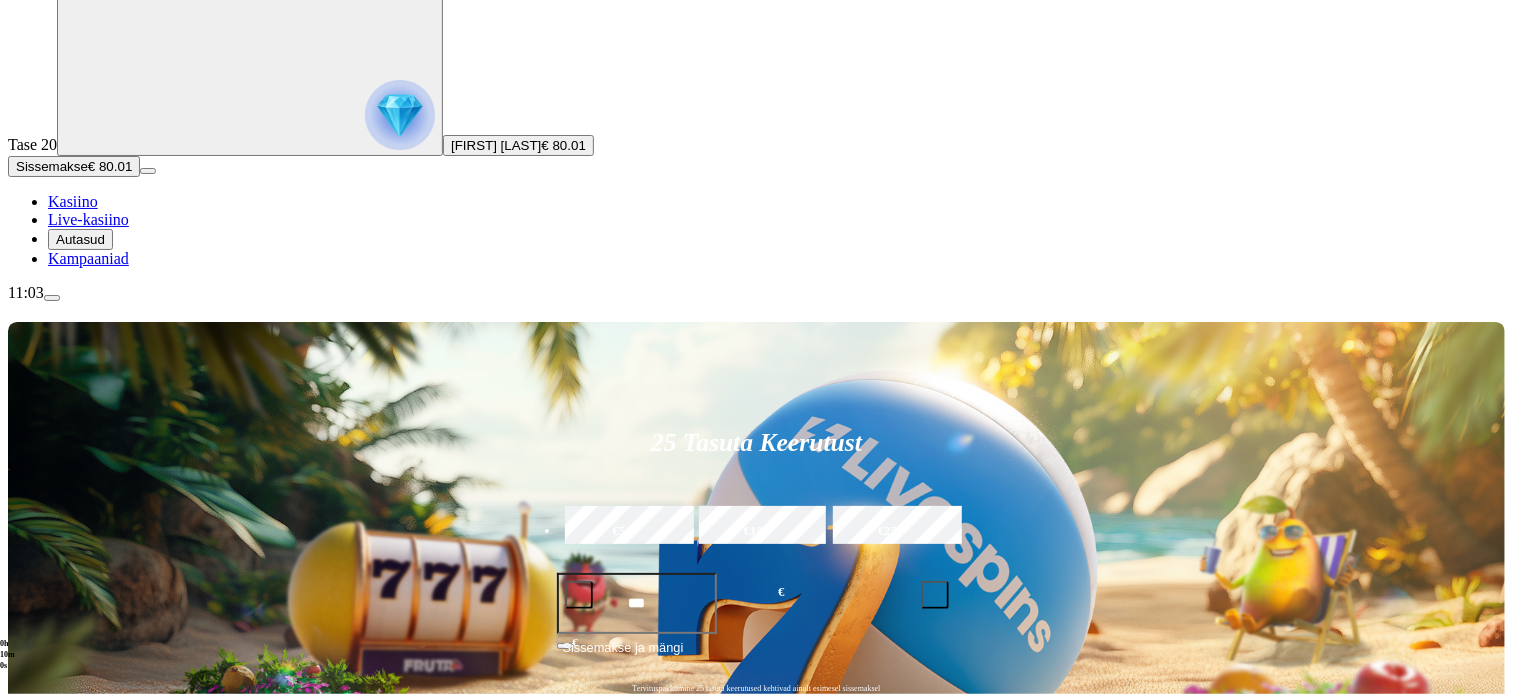 scroll, scrollTop: 91, scrollLeft: 0, axis: vertical 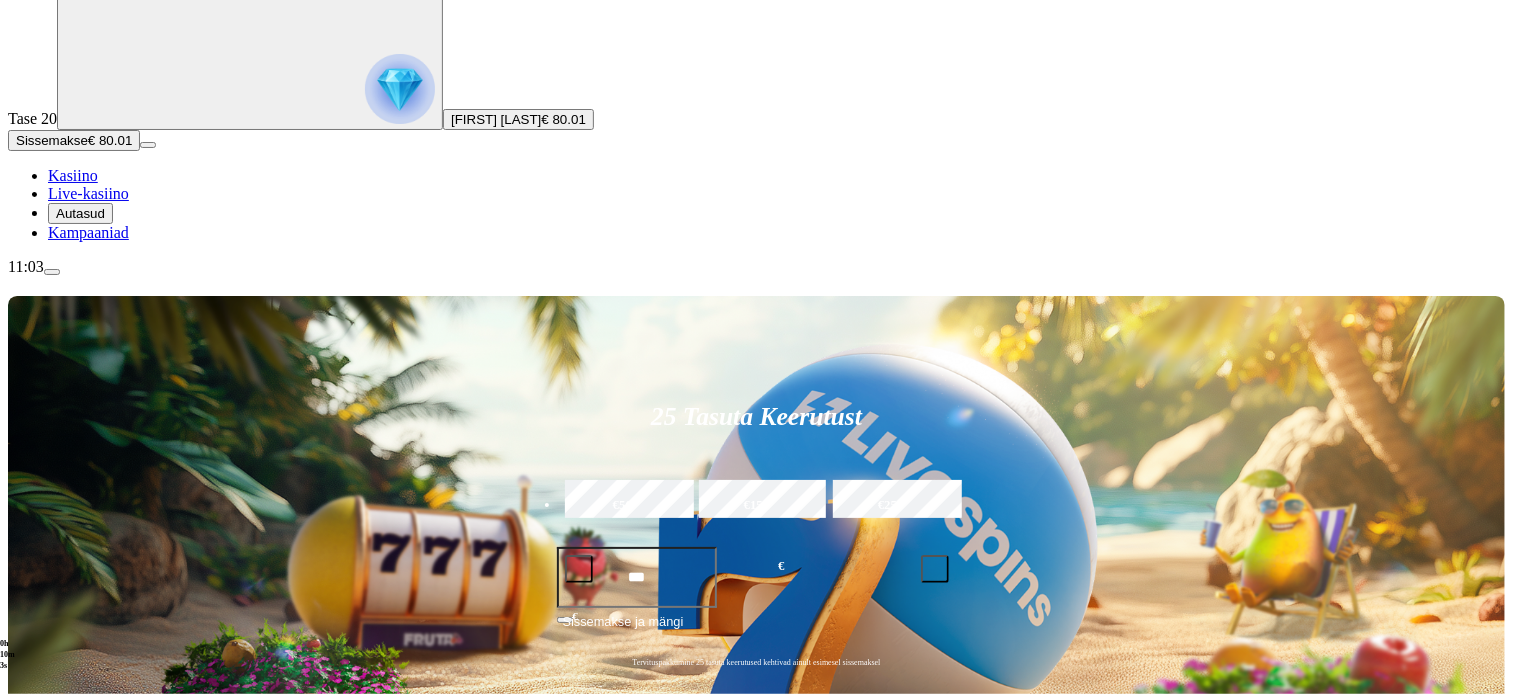 click on "Mine" at bounding box center [65, 1198] 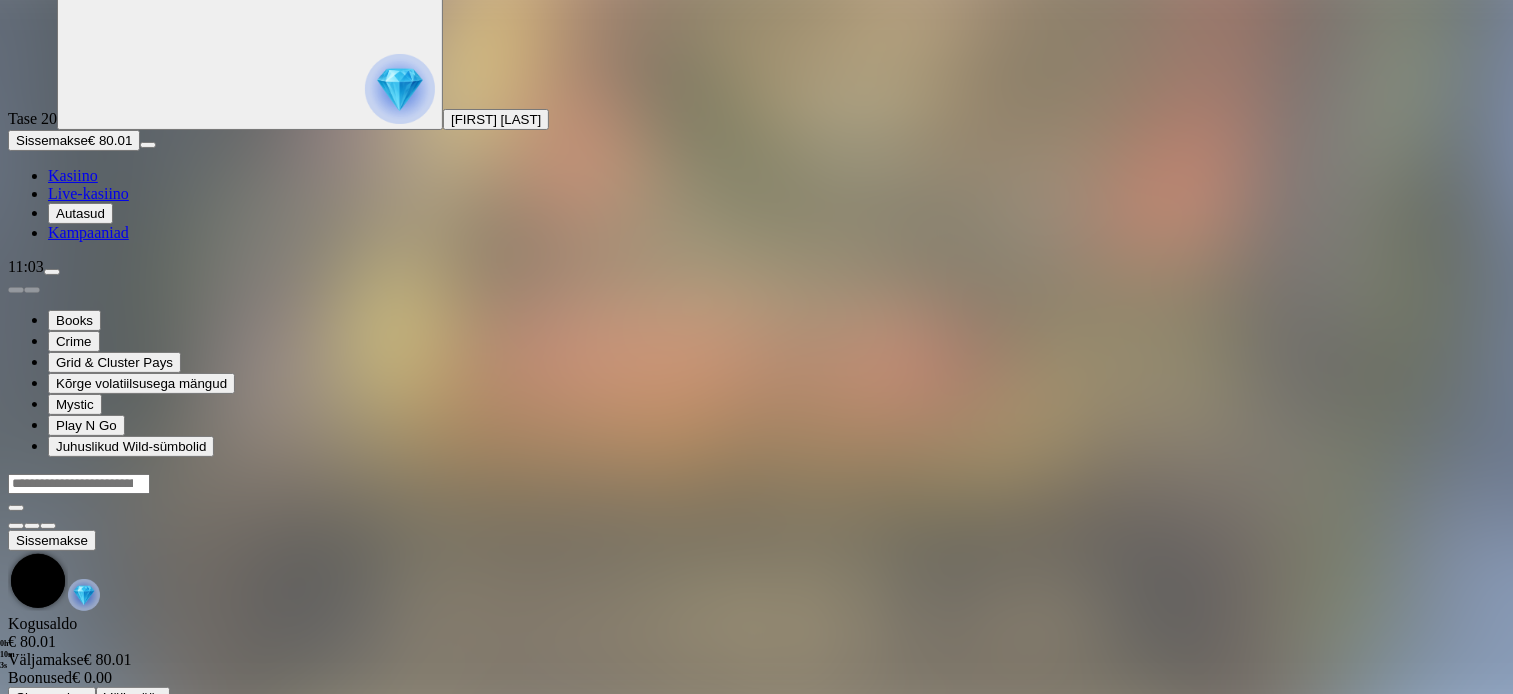 scroll, scrollTop: 0, scrollLeft: 0, axis: both 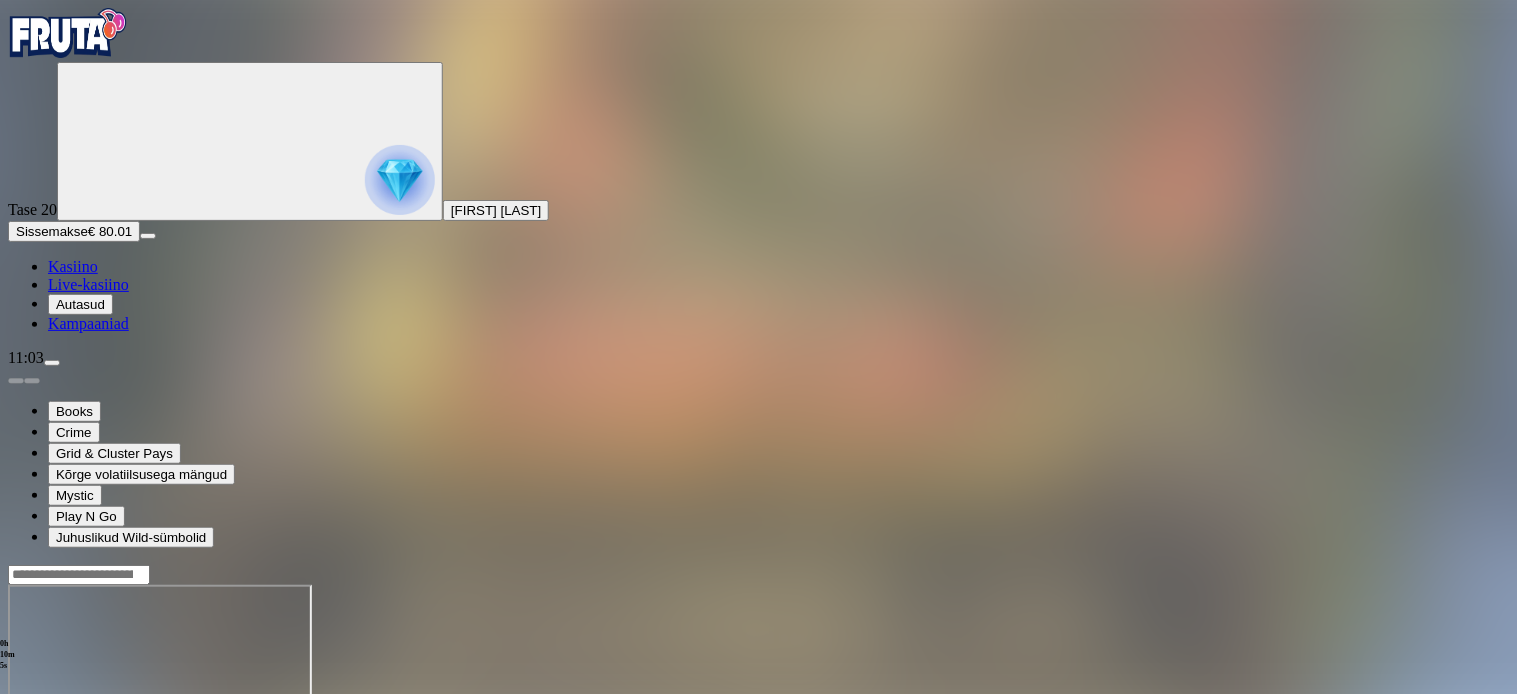 click at bounding box center [48, 757] 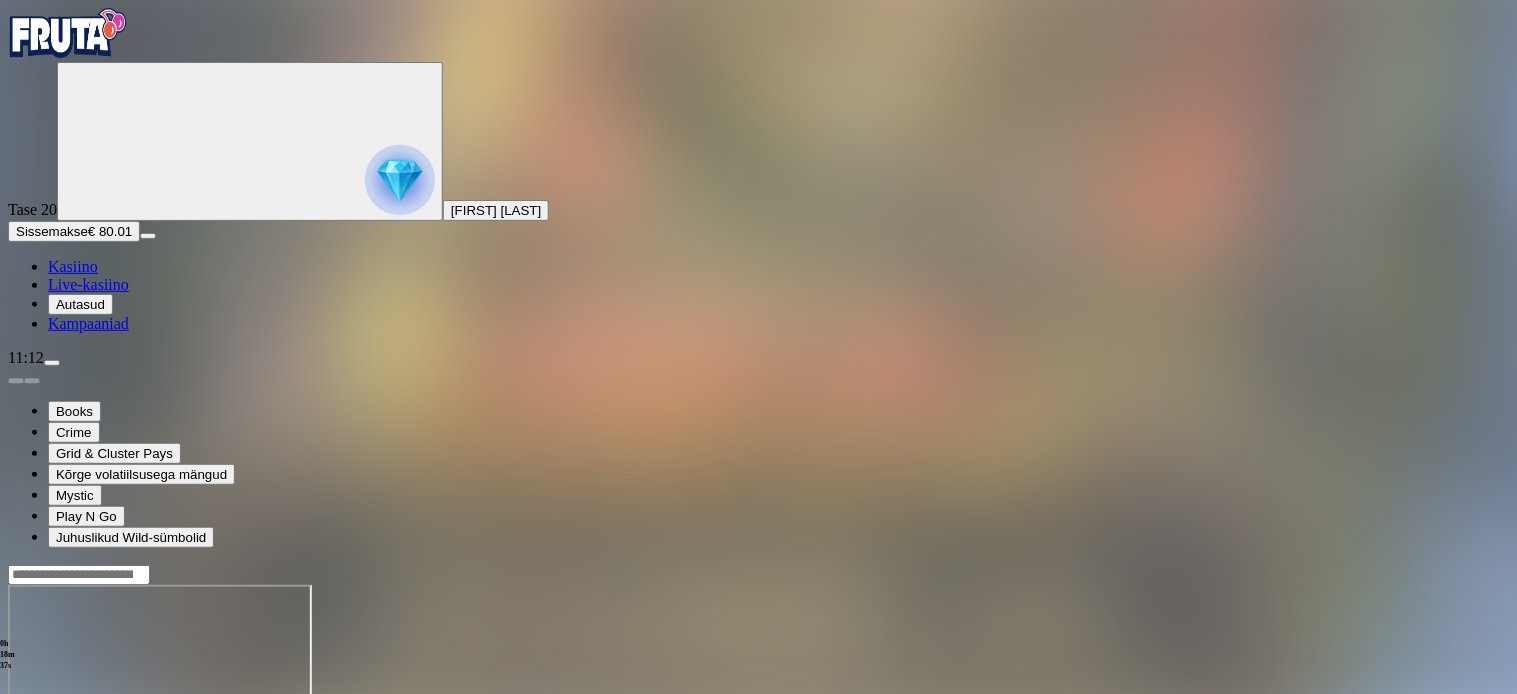 click at bounding box center [16, 757] 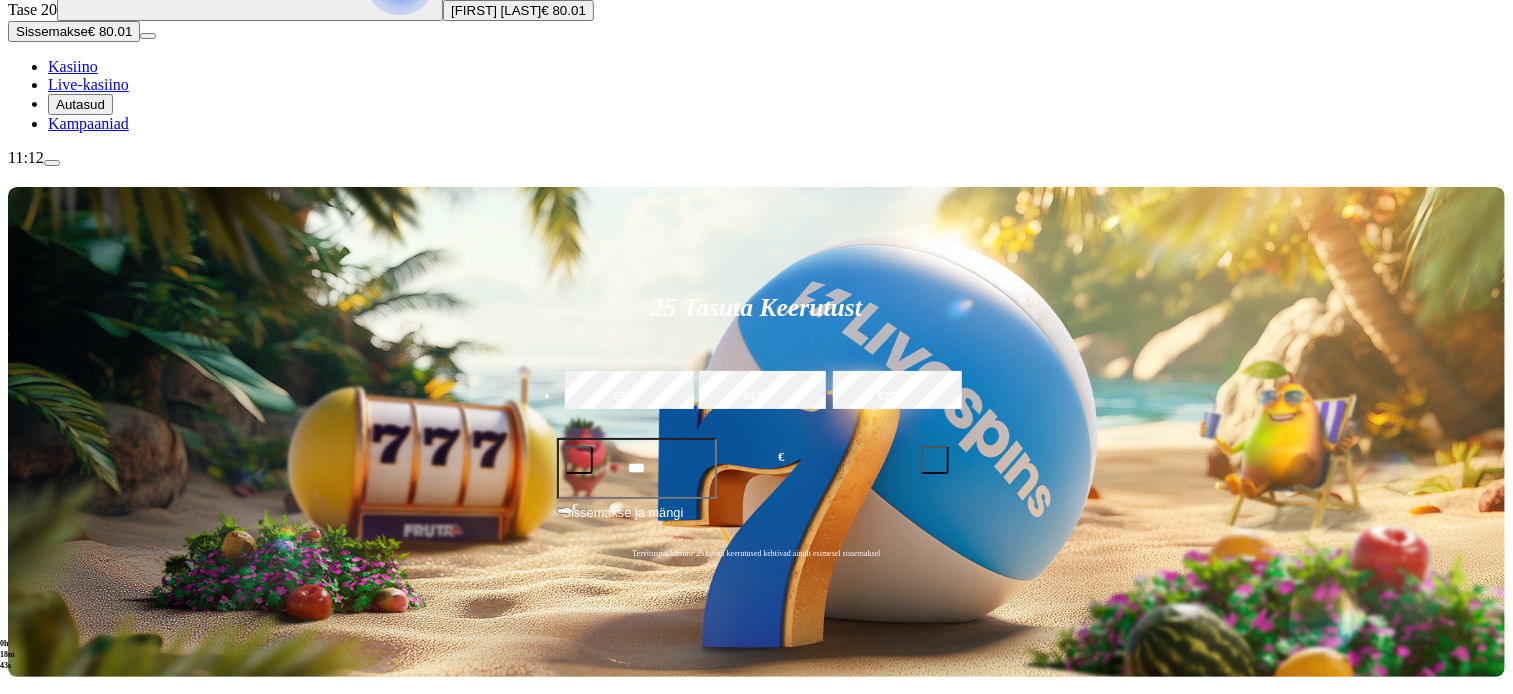 scroll, scrollTop: 214, scrollLeft: 0, axis: vertical 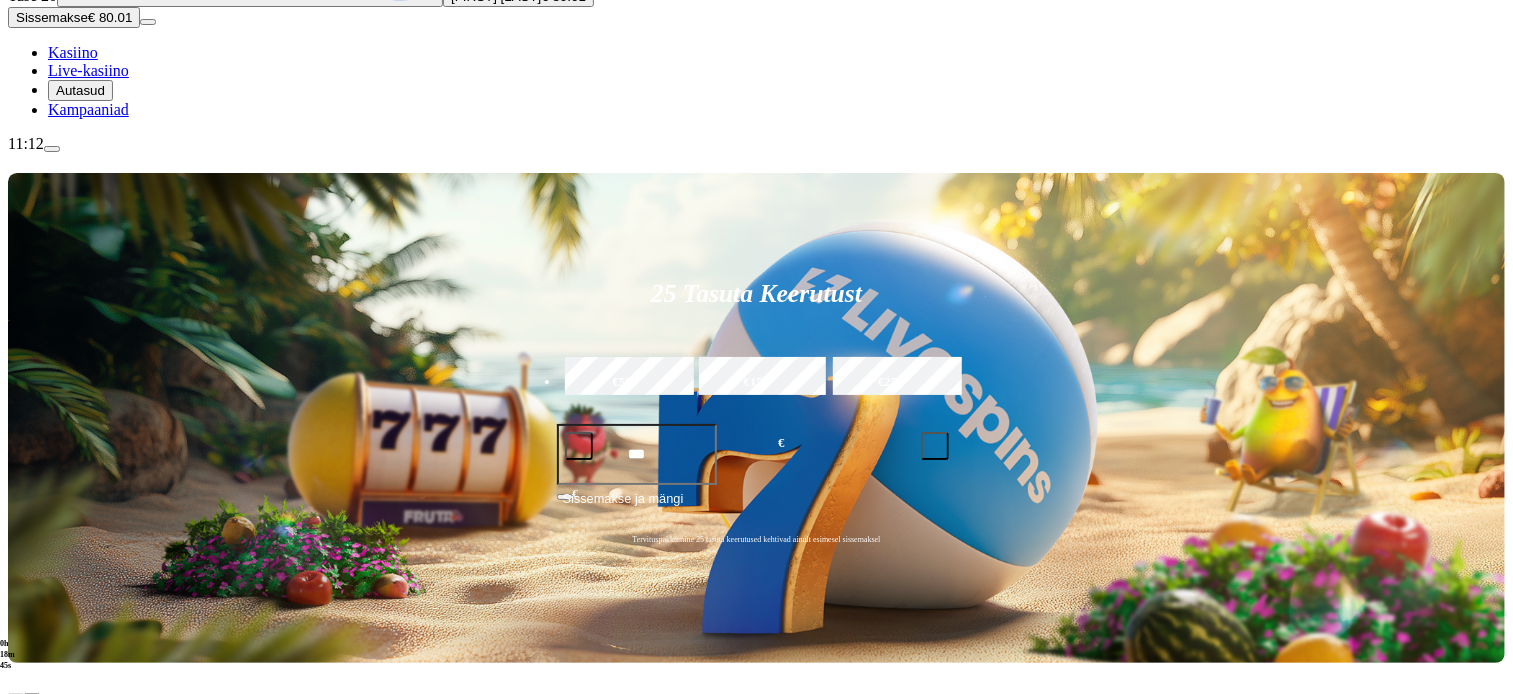 click on "Mine" at bounding box center (65, 1266) 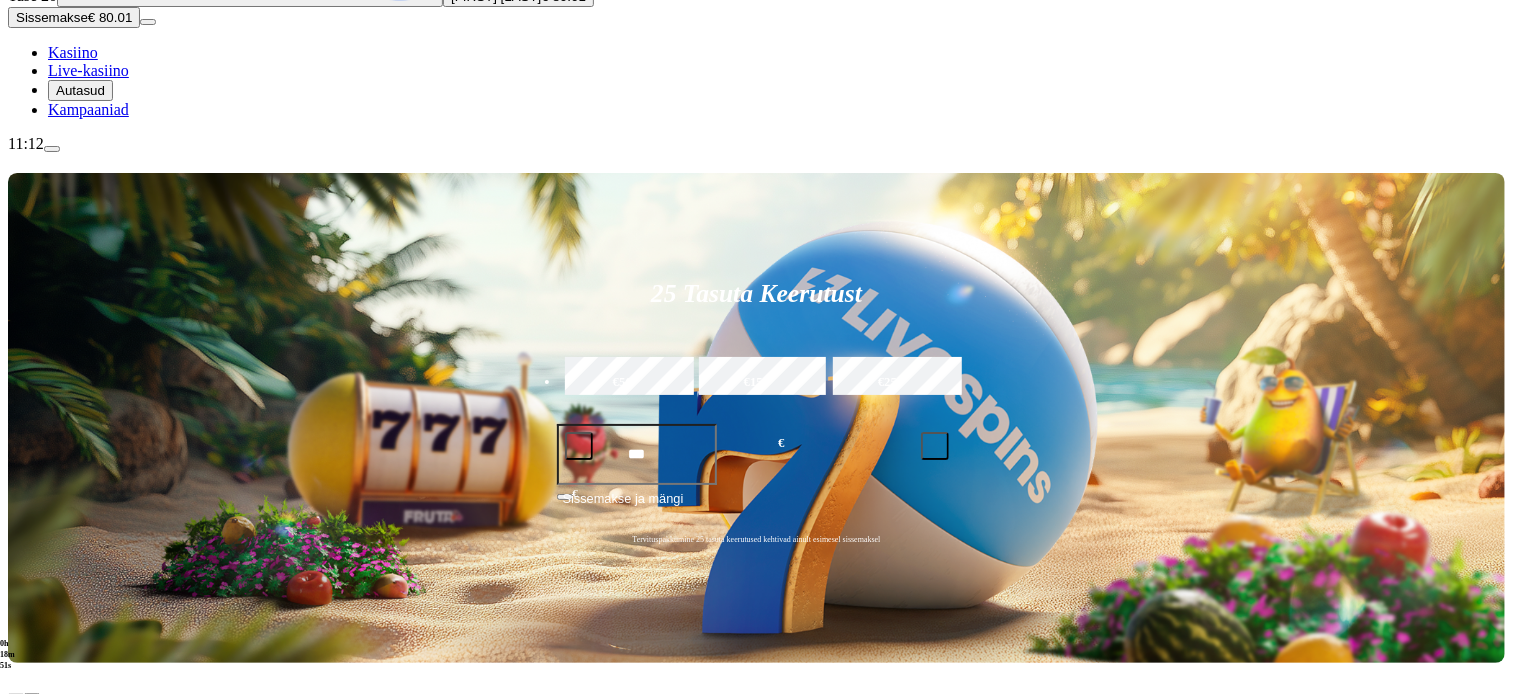 click on "Mine" at bounding box center [65, 1266] 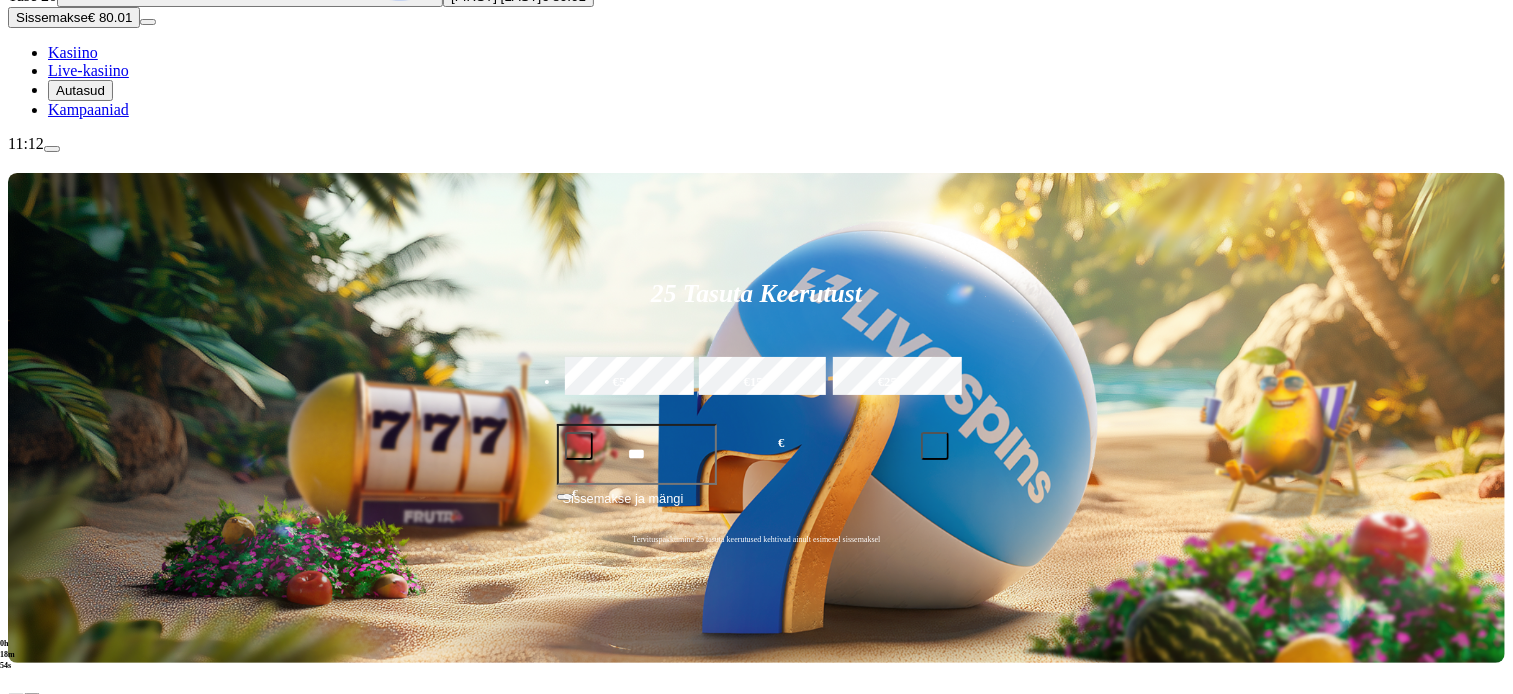click on "Mine" at bounding box center (65, 1266) 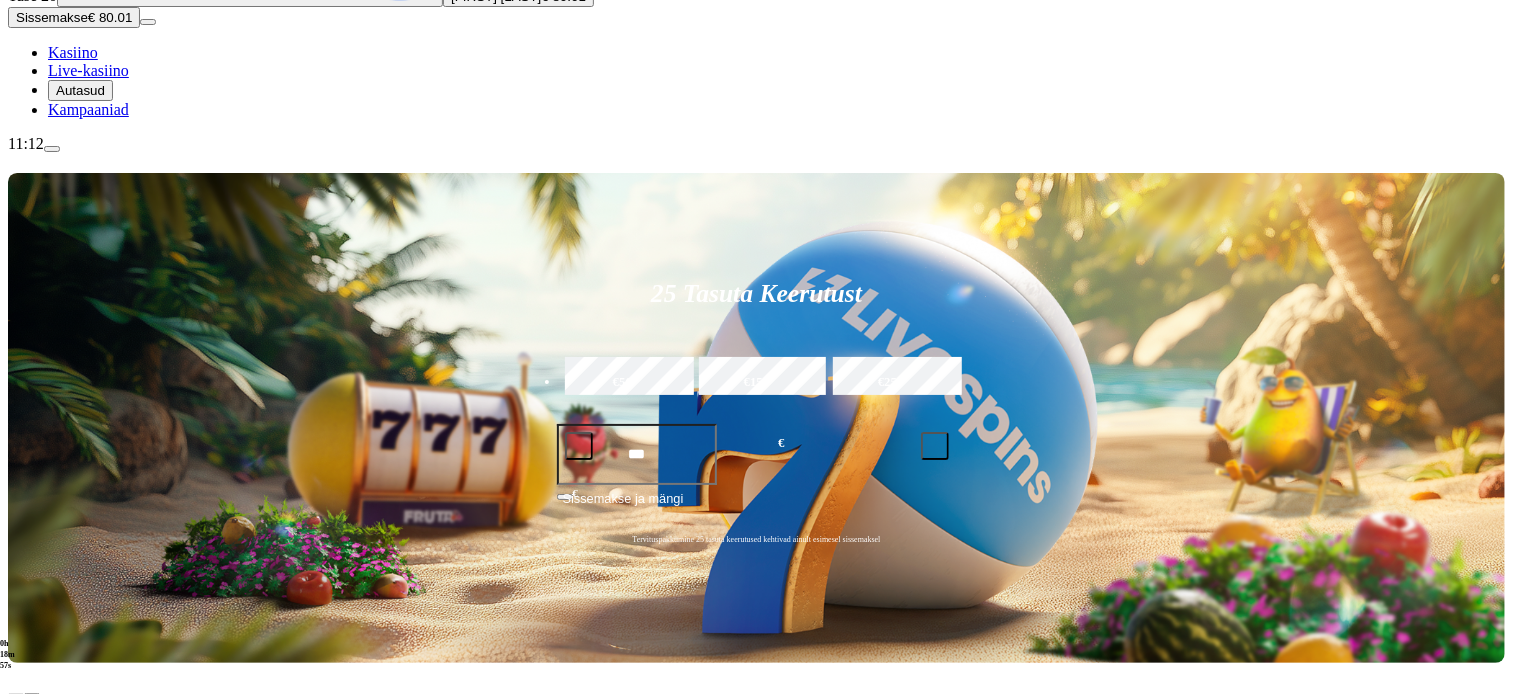 click at bounding box center [48, 1276] 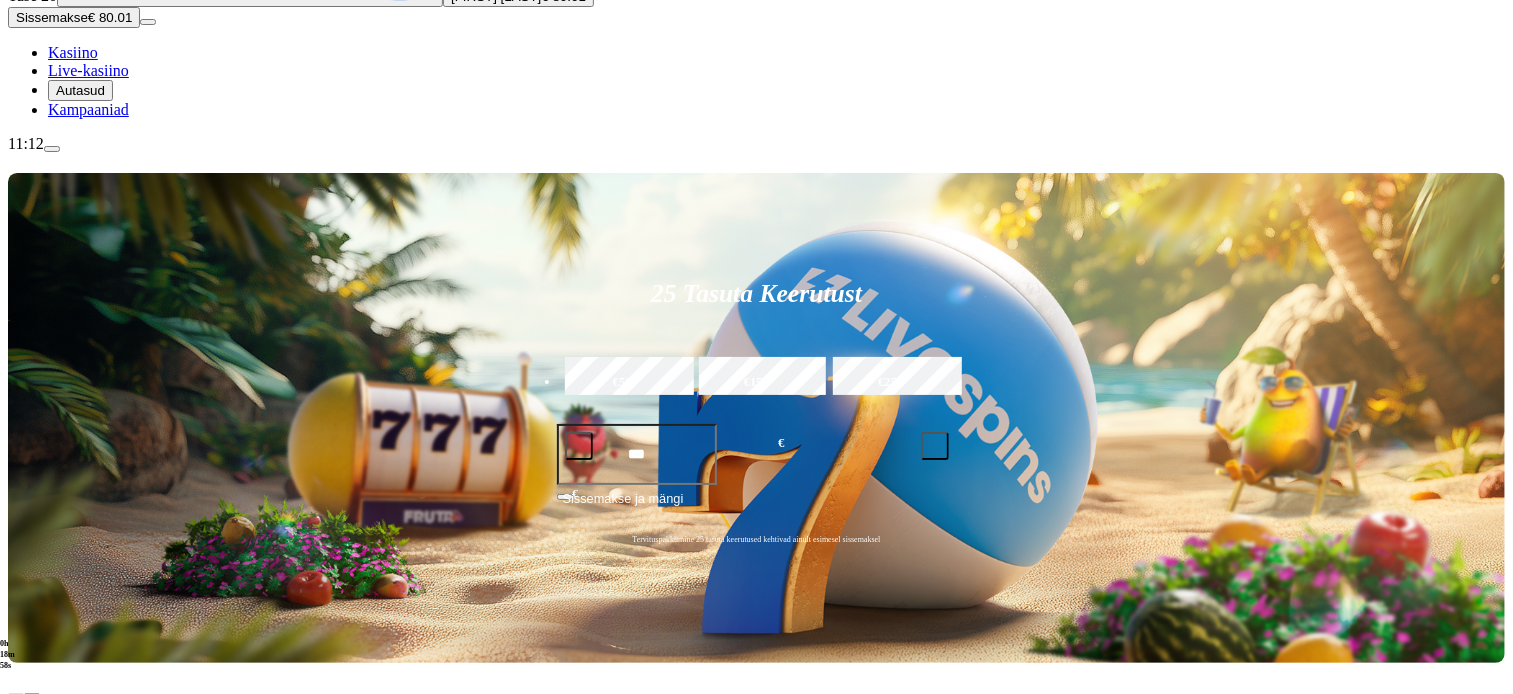 click at bounding box center [48, 1276] 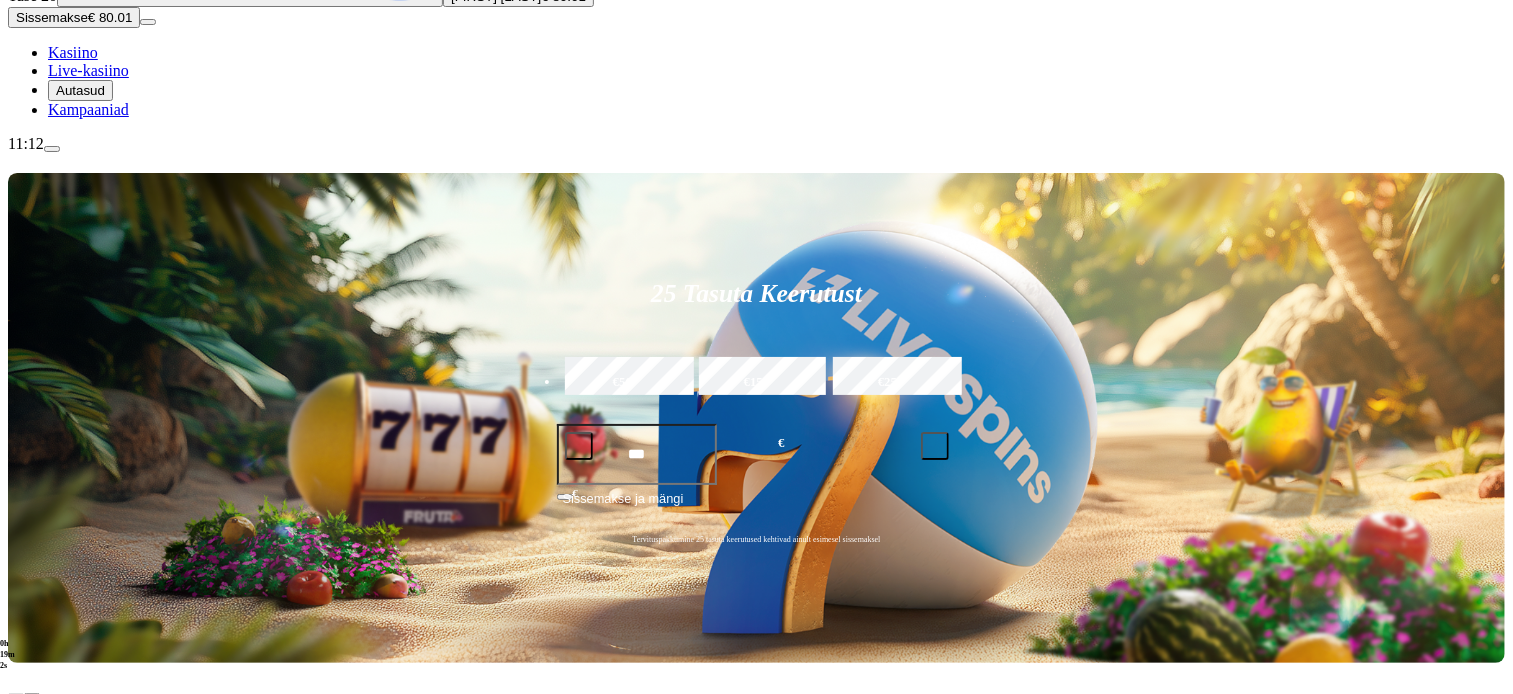 click on "Mine" at bounding box center (65, 1266) 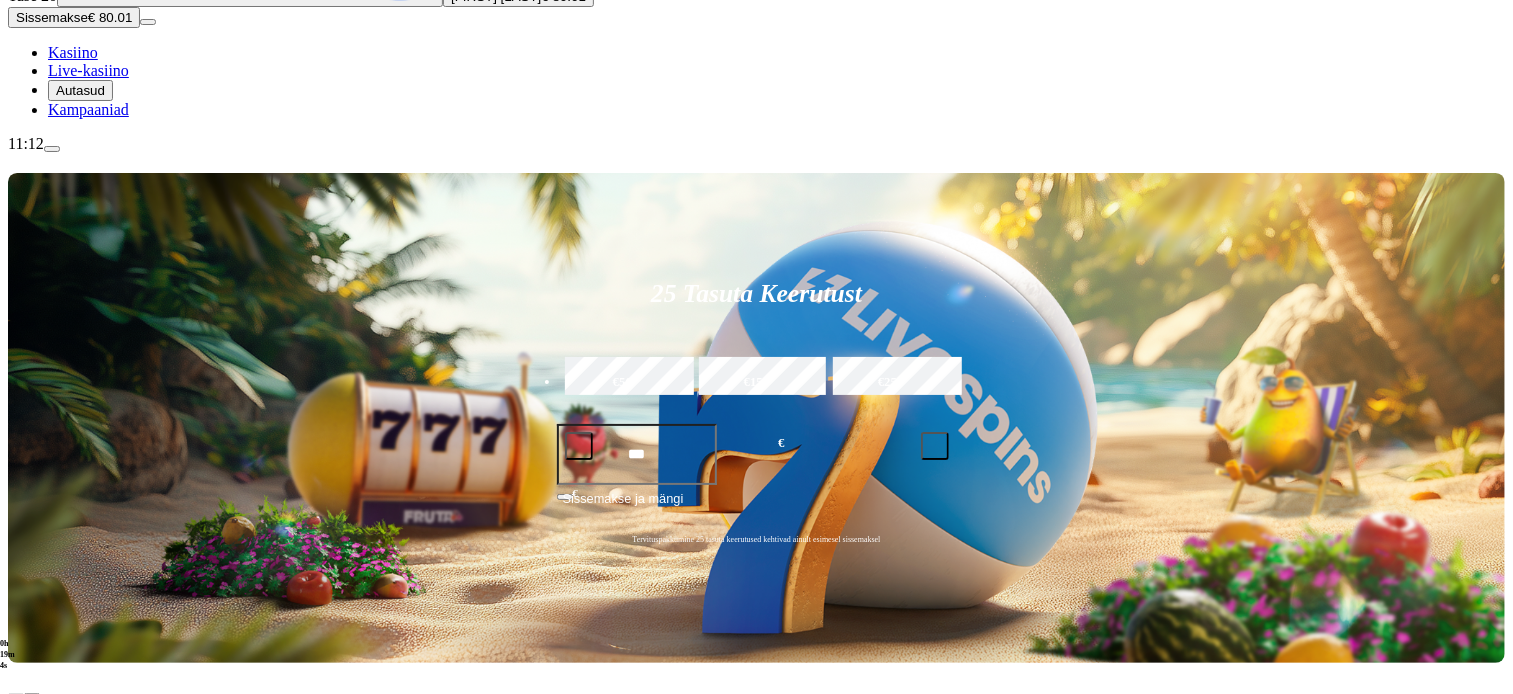 click on "Mine" at bounding box center (65, 1266) 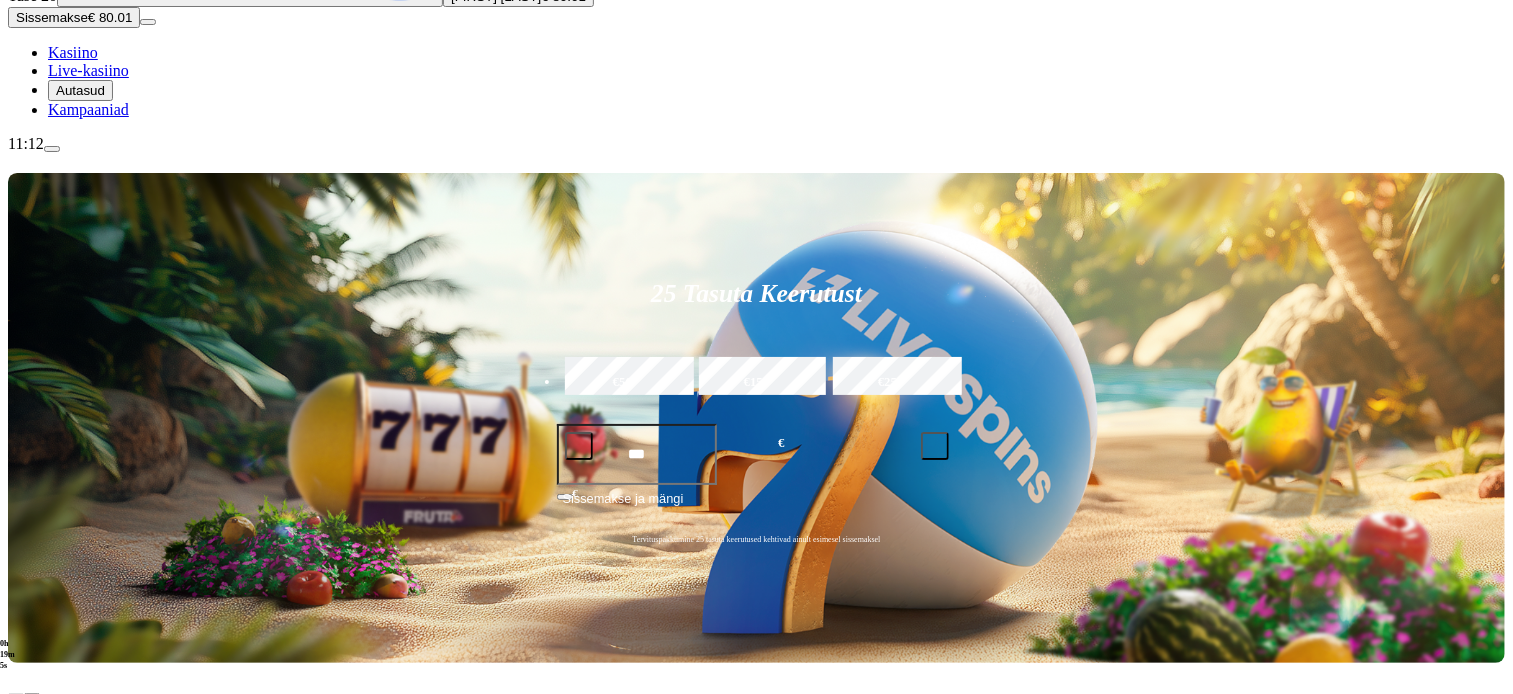 click on "Mine" at bounding box center [65, 1266] 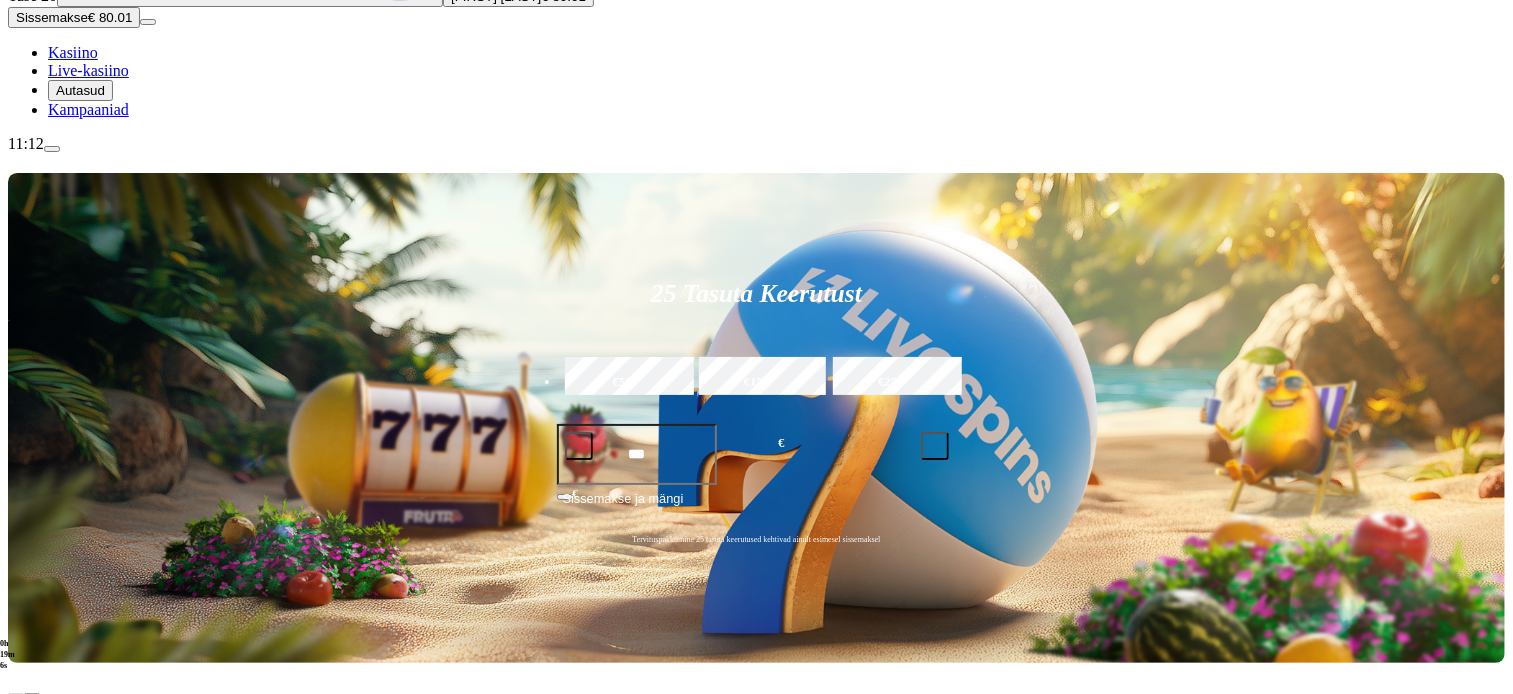click on "Mine" at bounding box center (65, 1075) 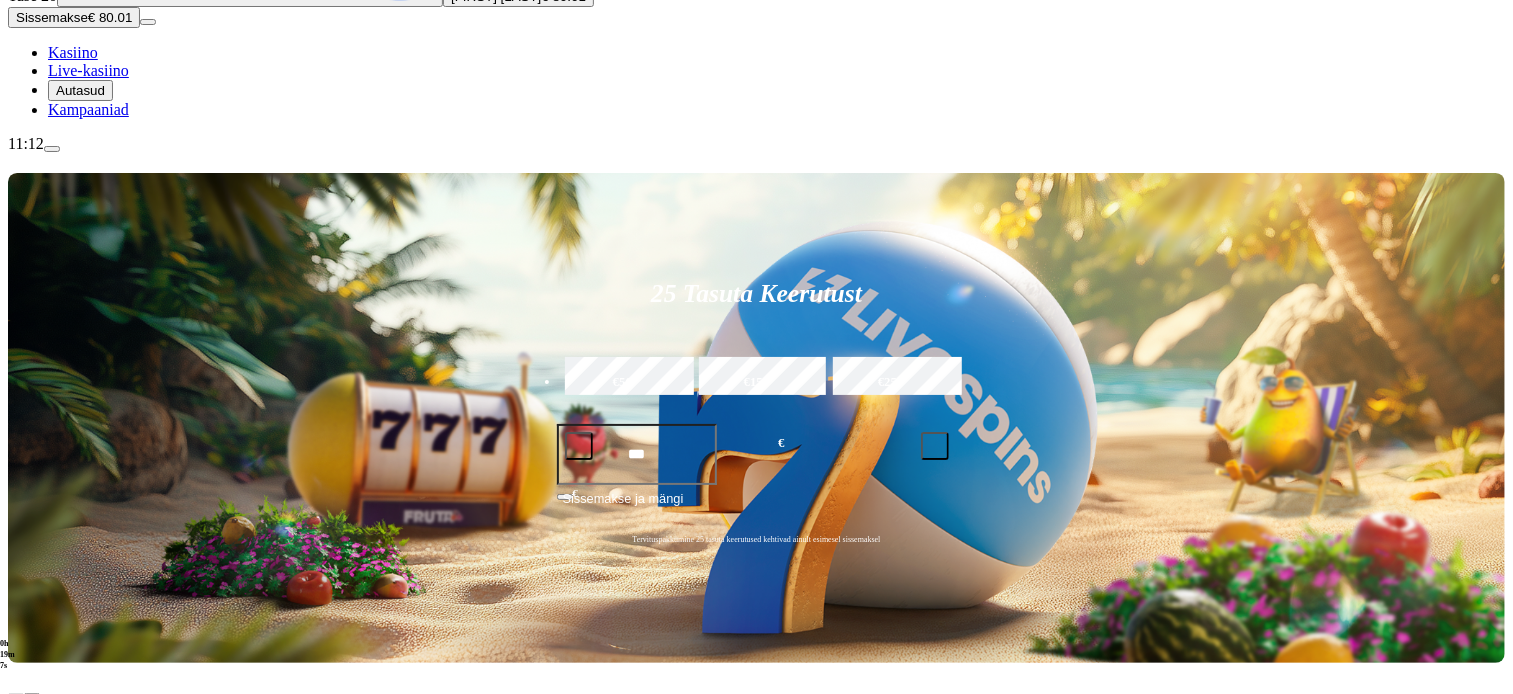click on "Mine" at bounding box center [65, 1170] 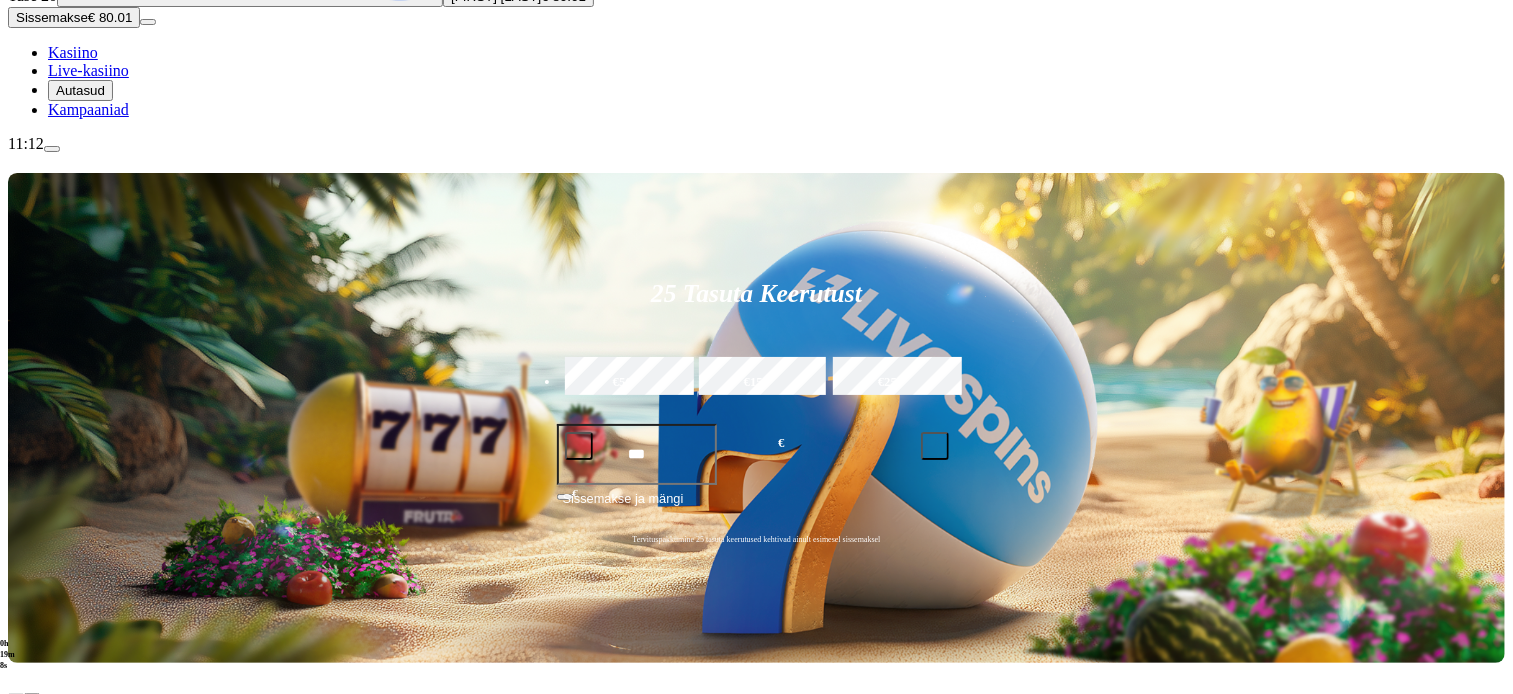 drag, startPoint x: 717, startPoint y: 427, endPoint x: 1062, endPoint y: 414, distance: 345.24484 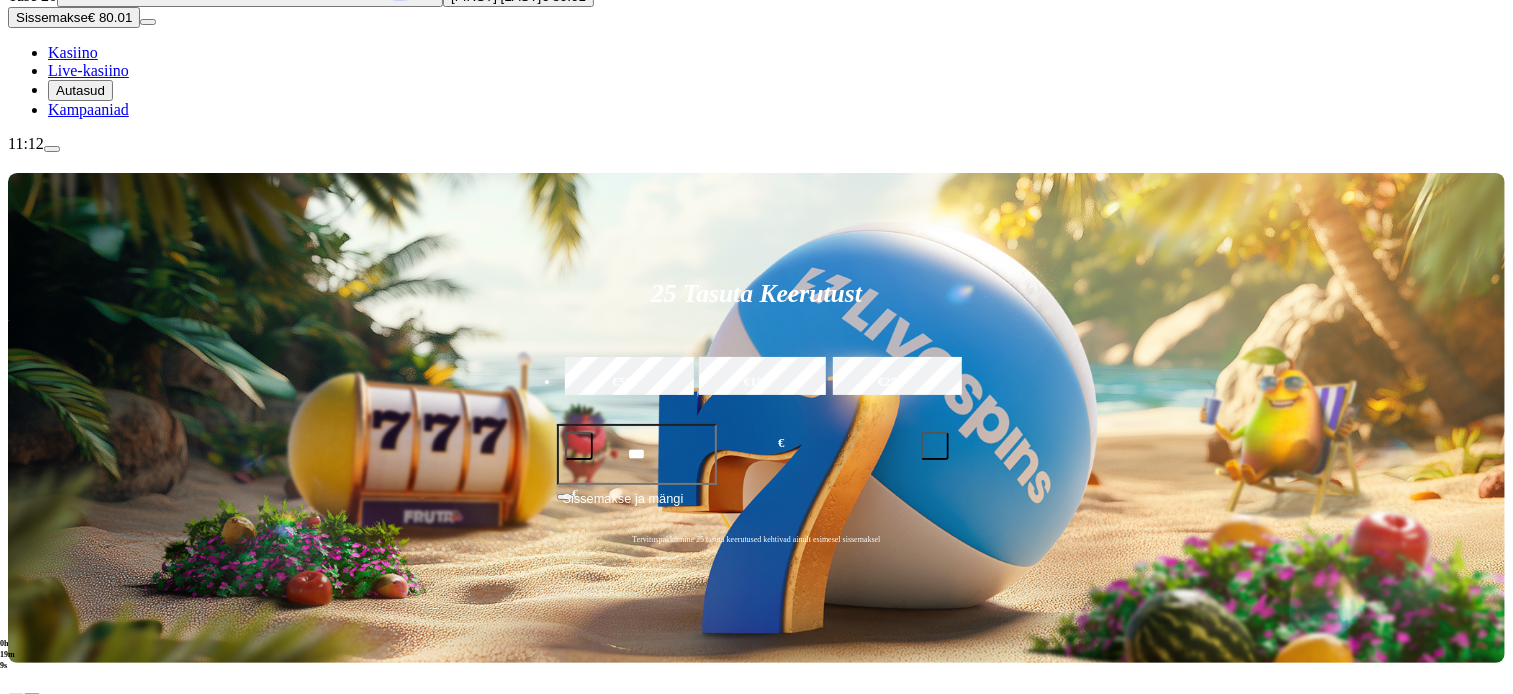 click on "Mine John Hunter and the Book of Tut" at bounding box center (842, 1373) 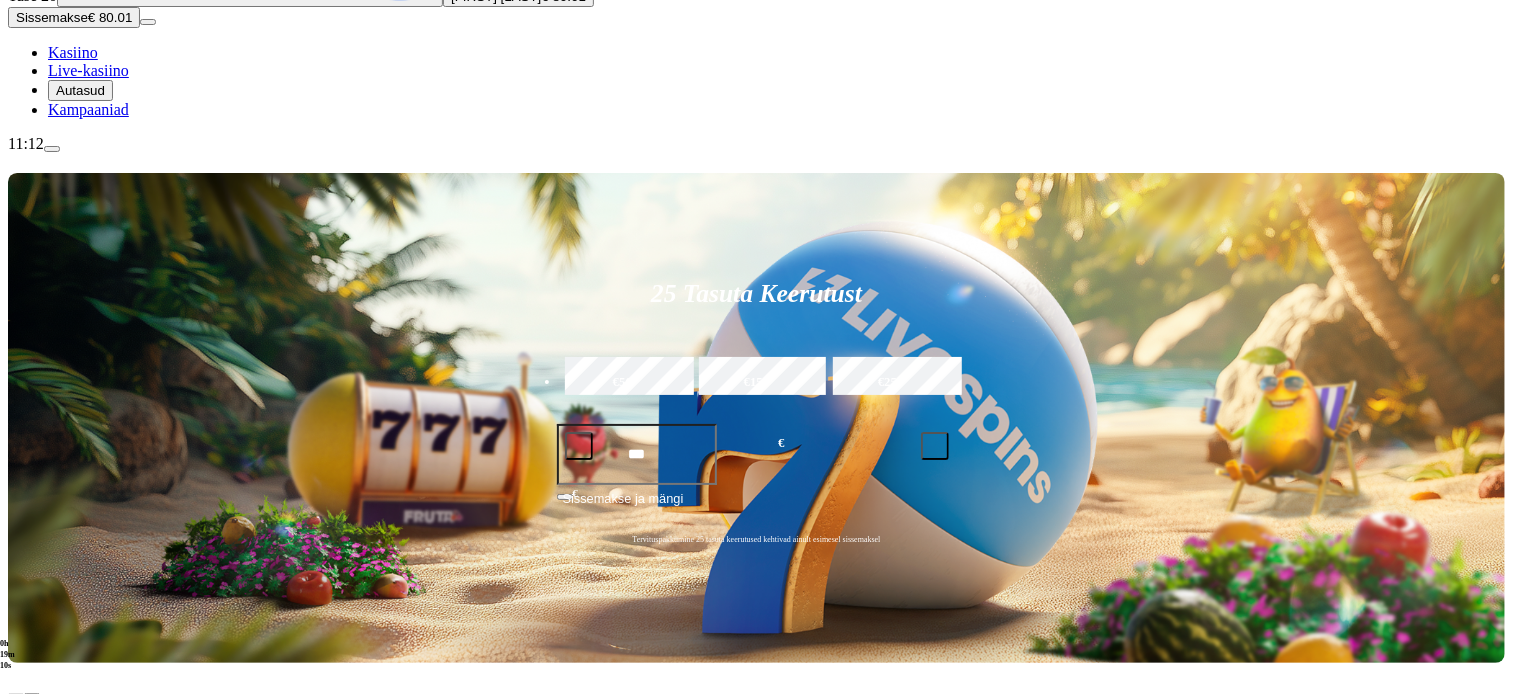 click on "Mine" at bounding box center [66, 1361] 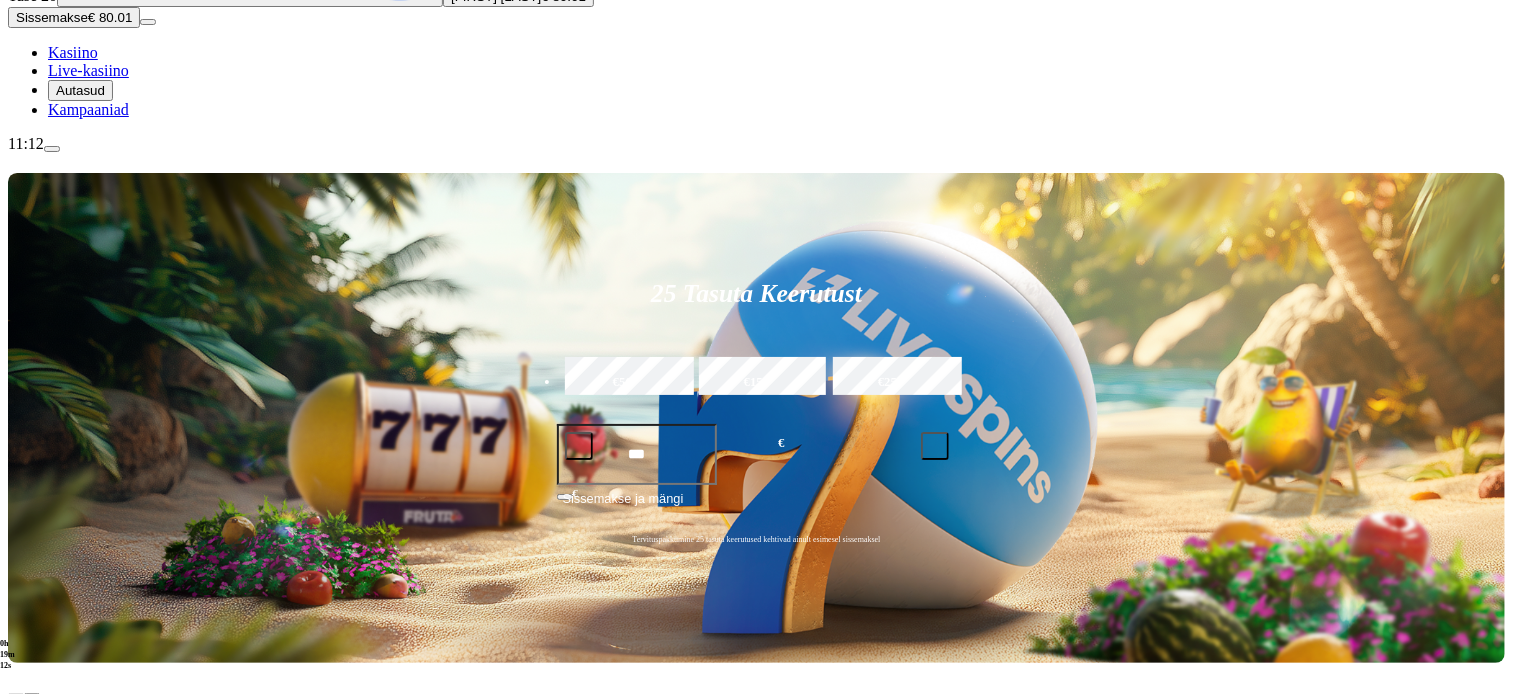 click on "Mine" at bounding box center [65, 1457] 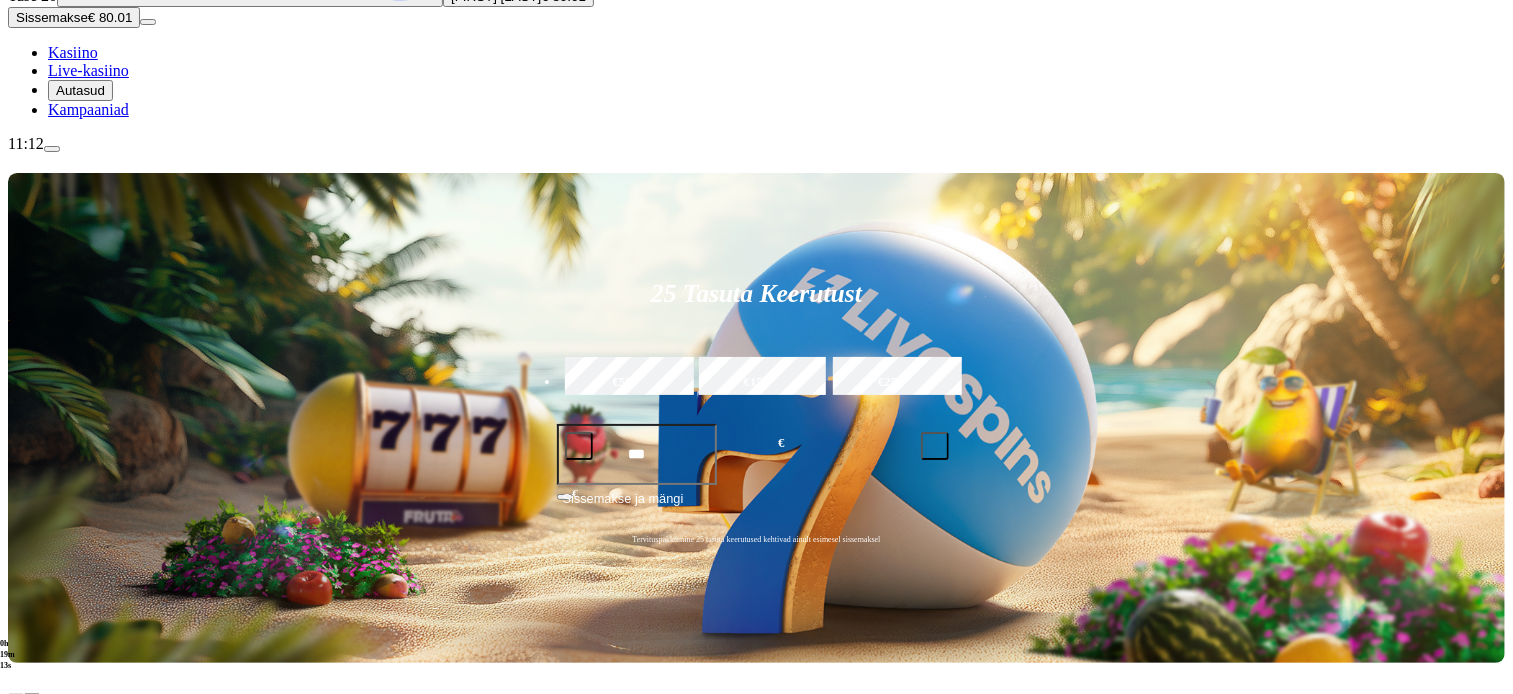 click on "Mine" at bounding box center [65, 1457] 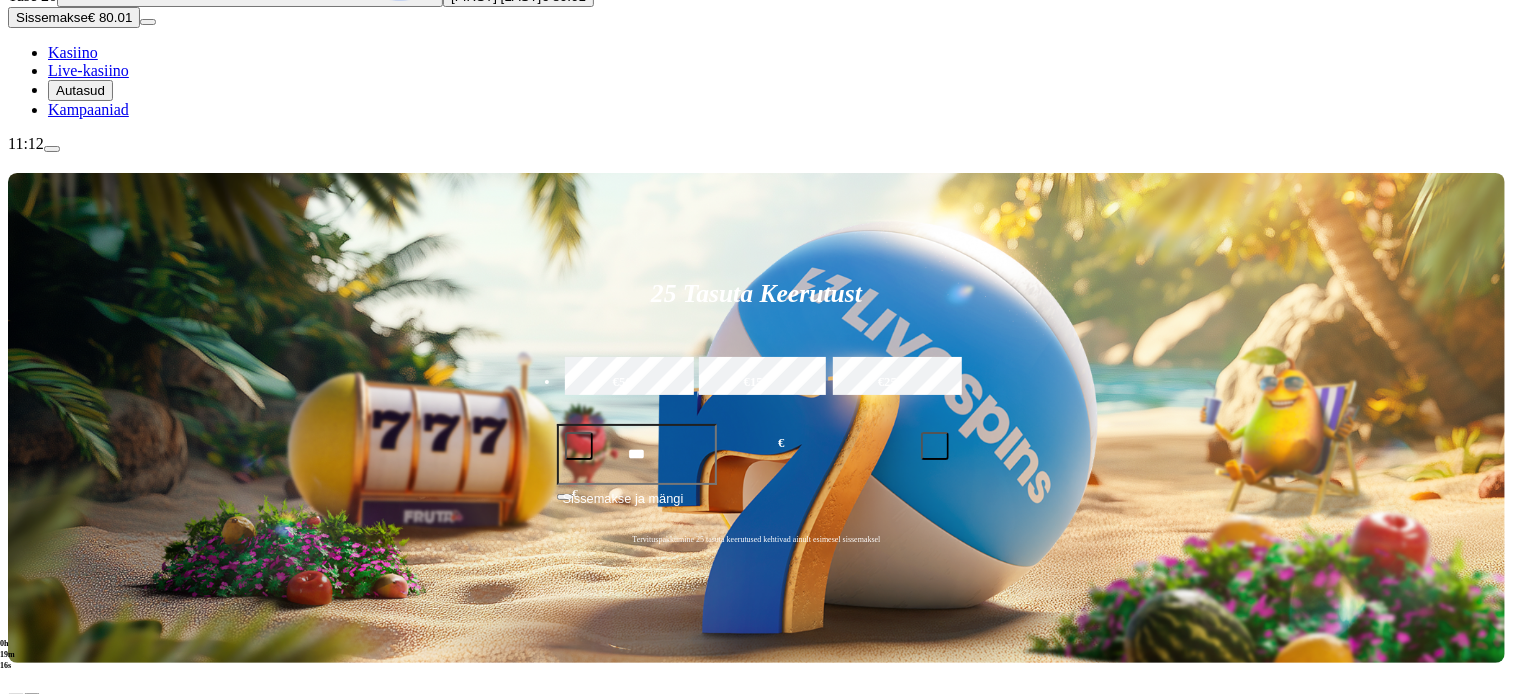 click on "Live-kasiino" at bounding box center [88, 70] 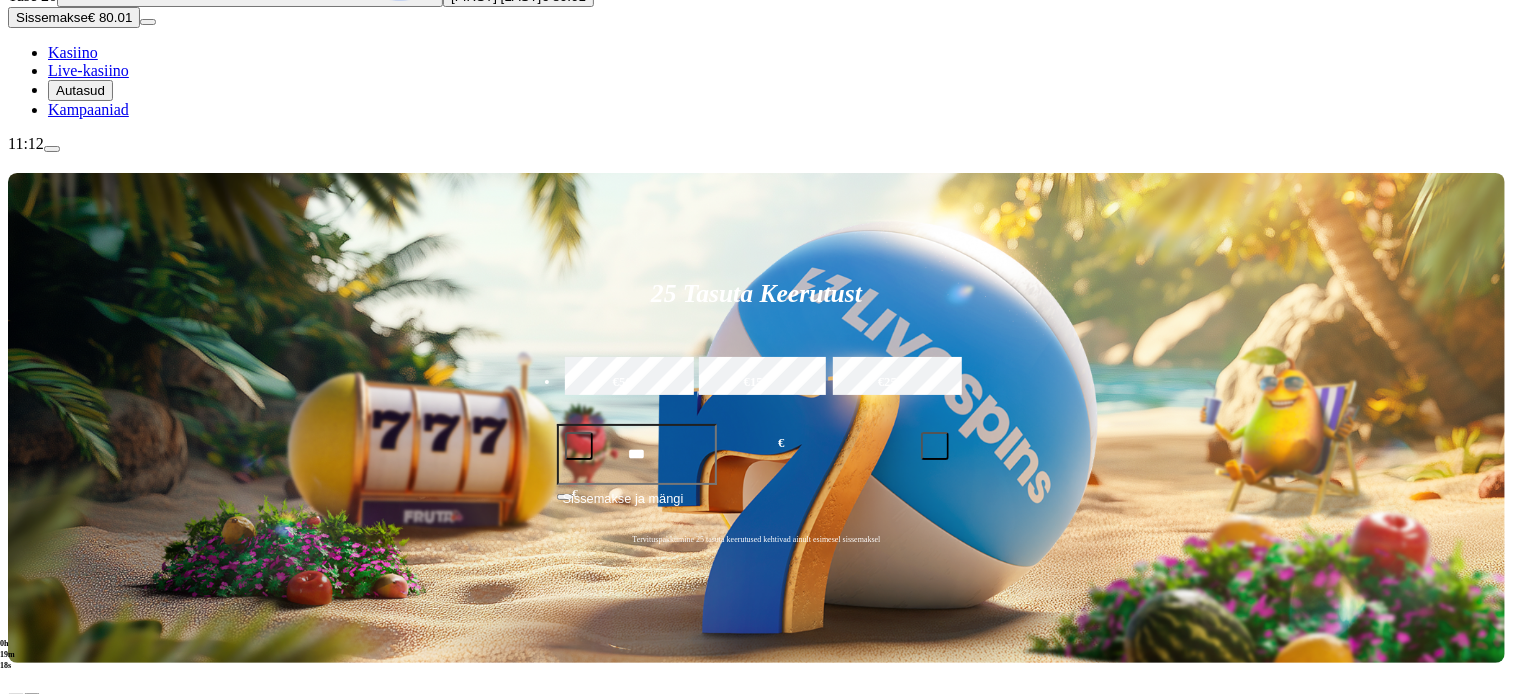 click on "Live-kasiino" at bounding box center (88, 70) 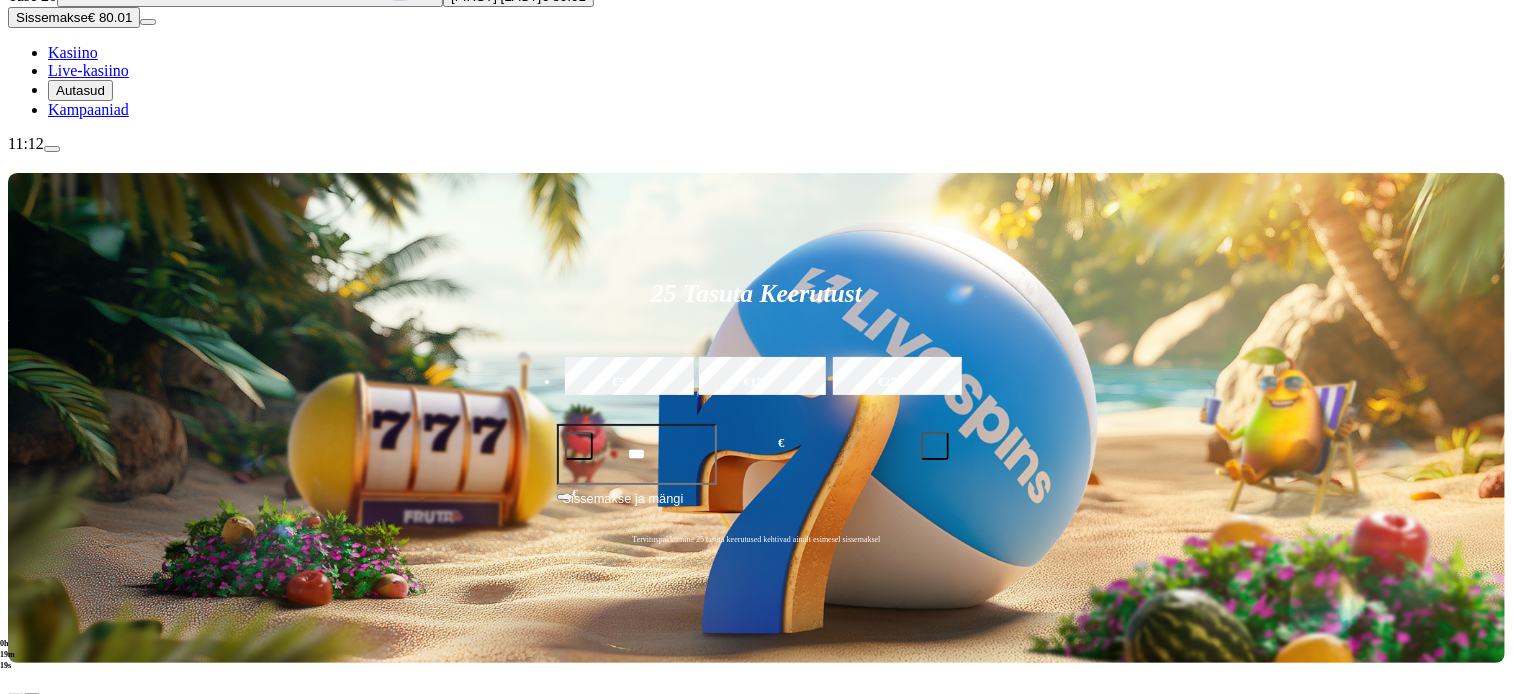 click on "Live-kasiino" at bounding box center (88, 70) 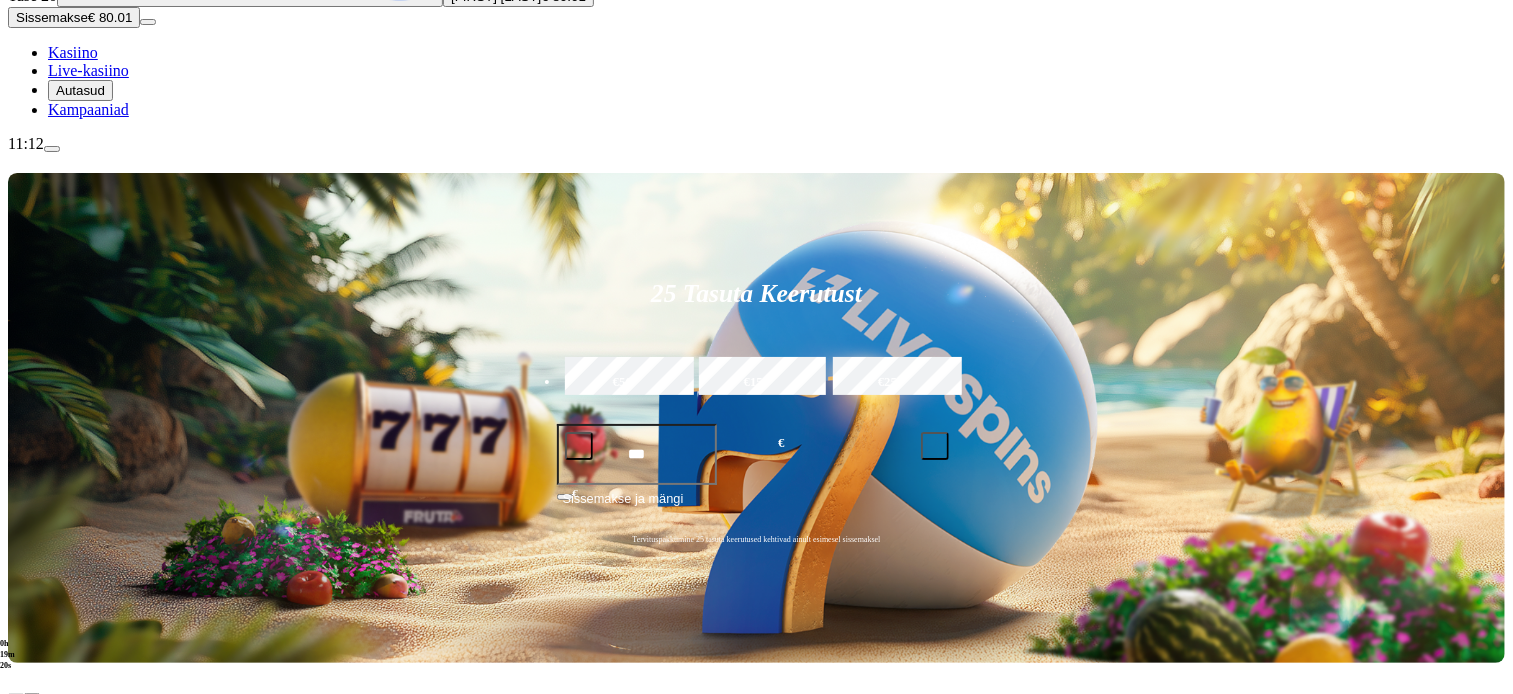 click on "Live-kasiino" at bounding box center (88, 70) 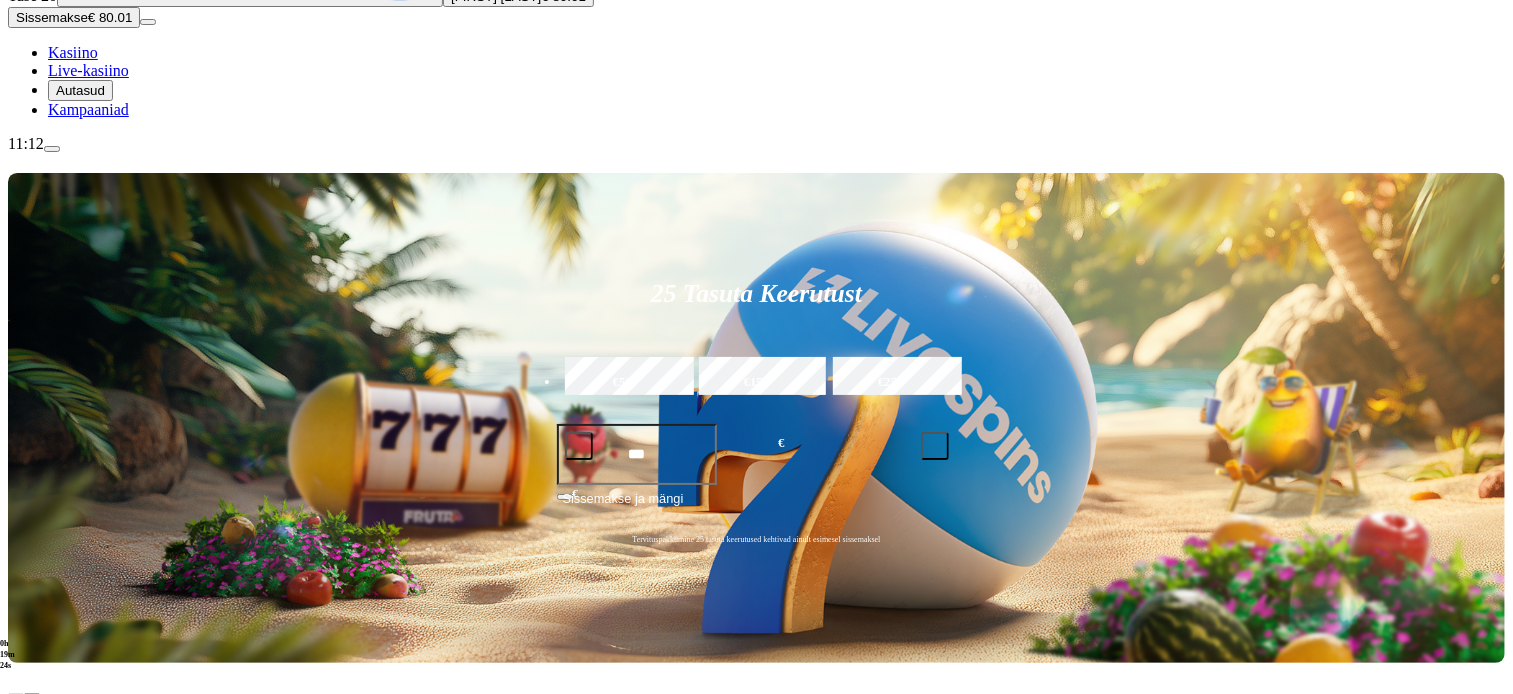 click on "Live-kasiino" at bounding box center [88, 70] 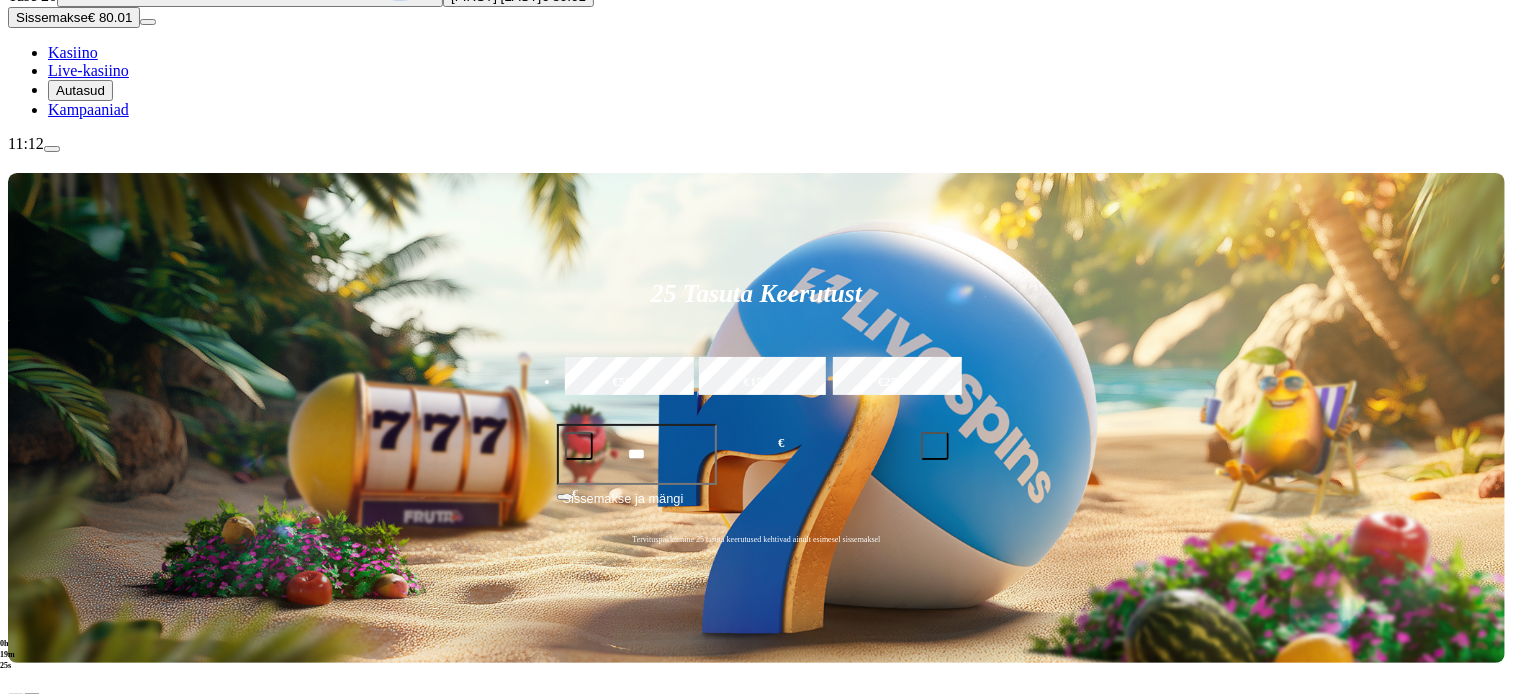 click on "Live-kasiino" at bounding box center (88, 70) 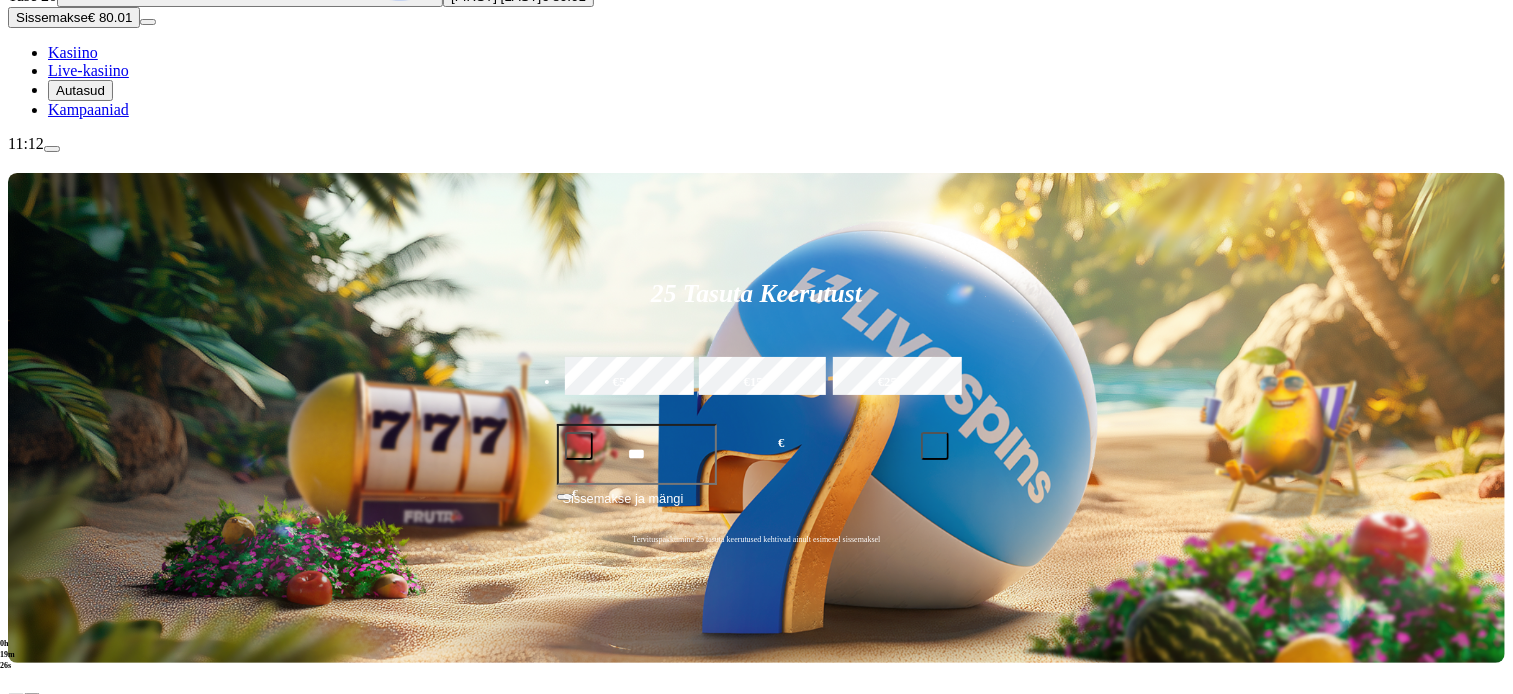drag, startPoint x: 287, startPoint y: 471, endPoint x: 396, endPoint y: 485, distance: 109.89541 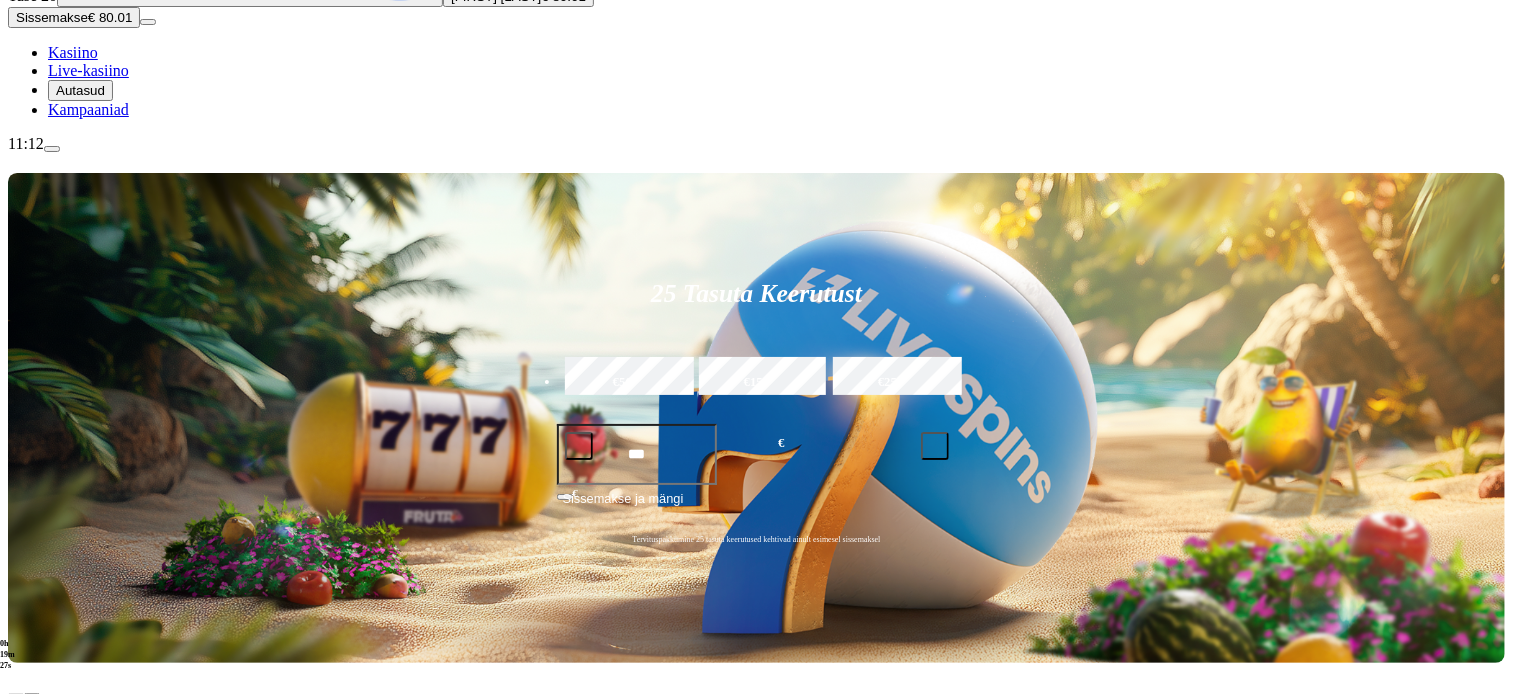 click at bounding box center [57, 989] 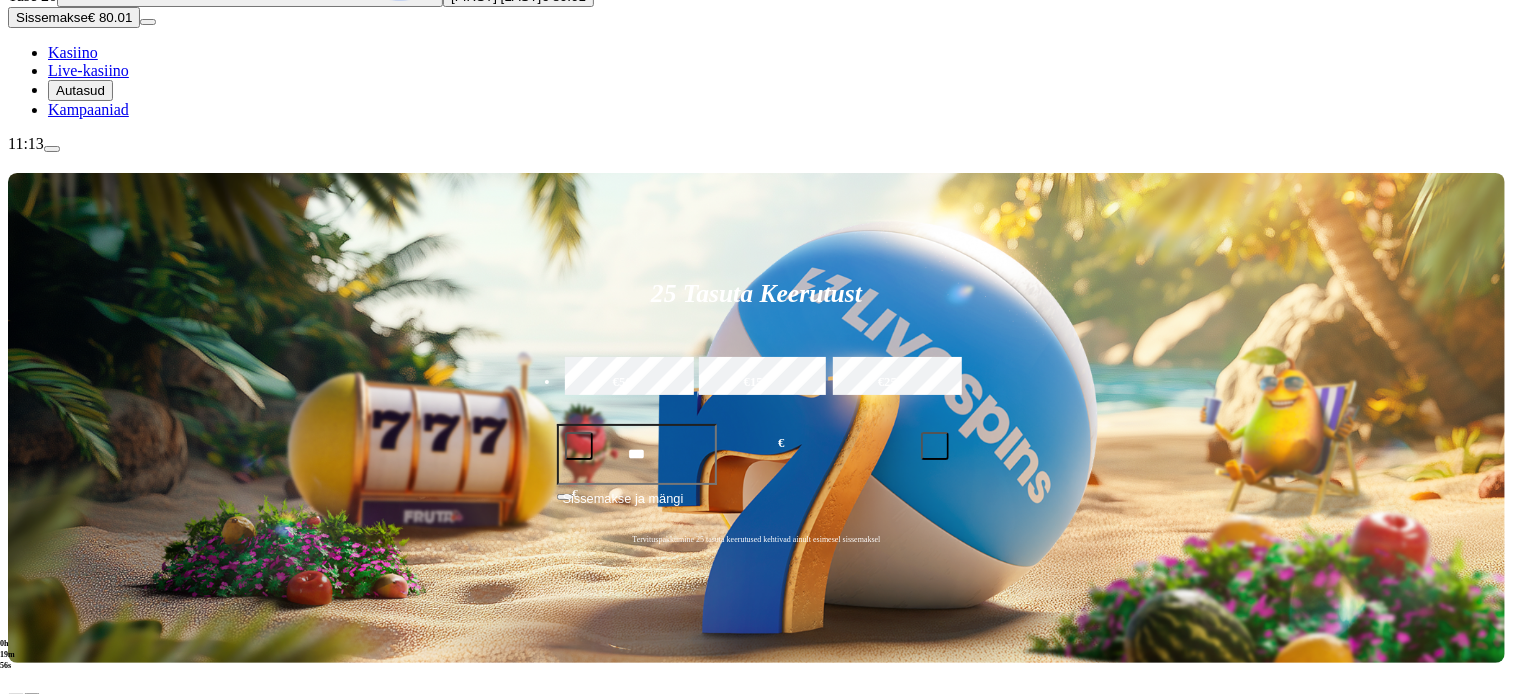 click on "Mine" at bounding box center [65, 1266] 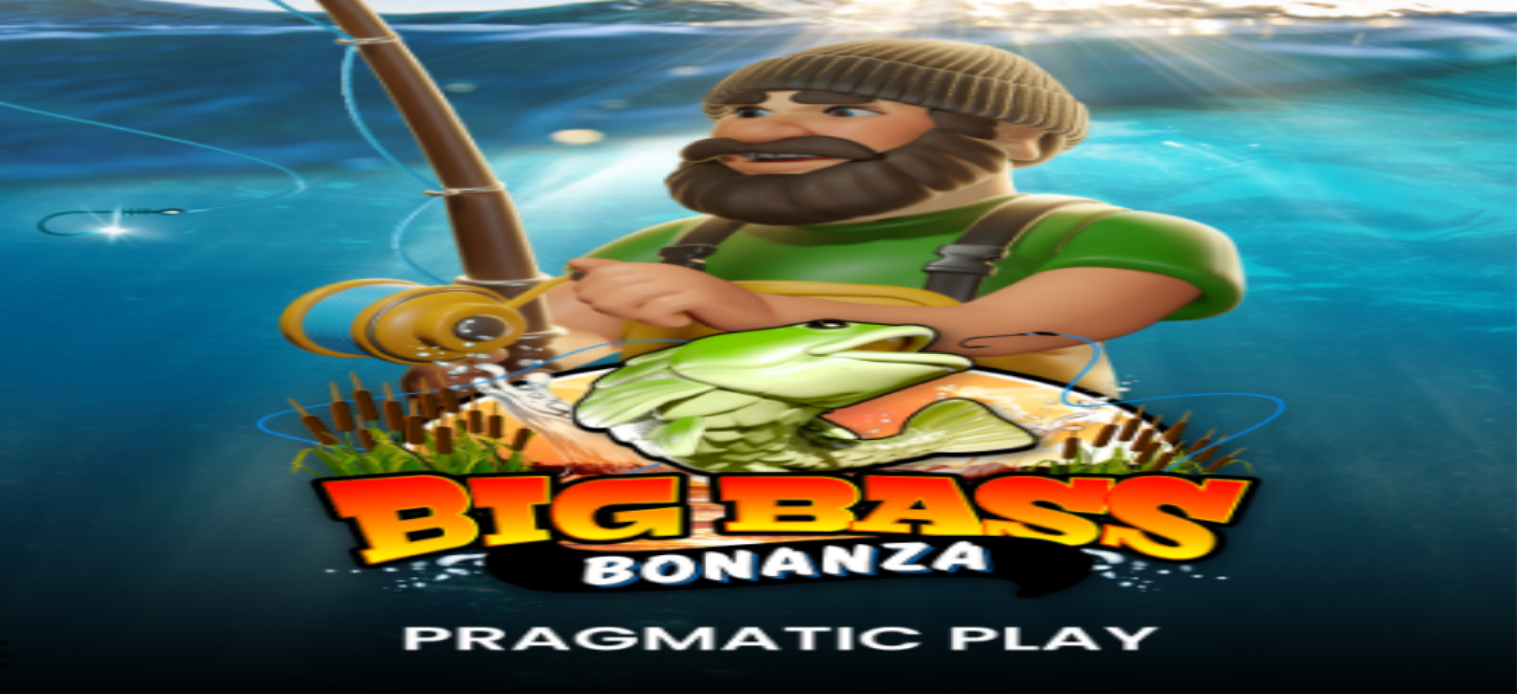 scroll, scrollTop: 0, scrollLeft: 0, axis: both 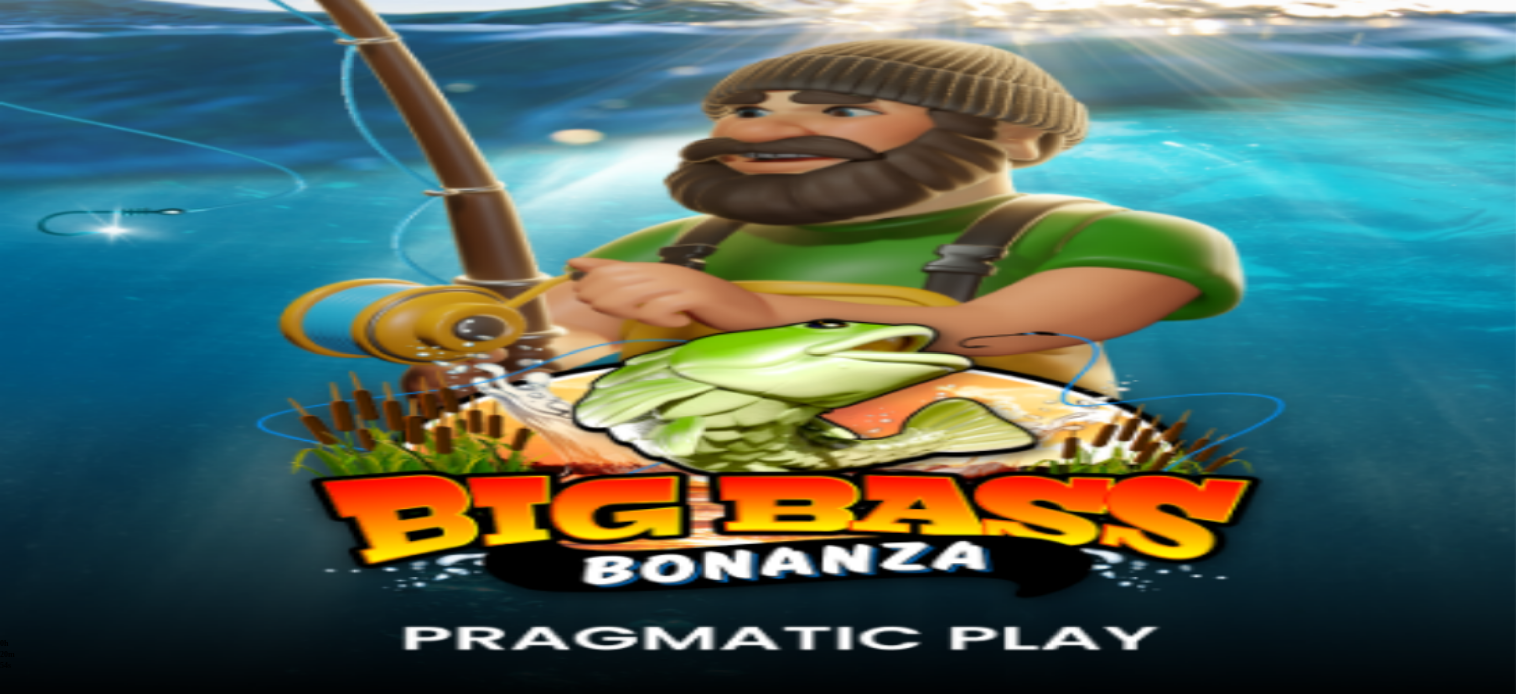 click at bounding box center [48, 736] 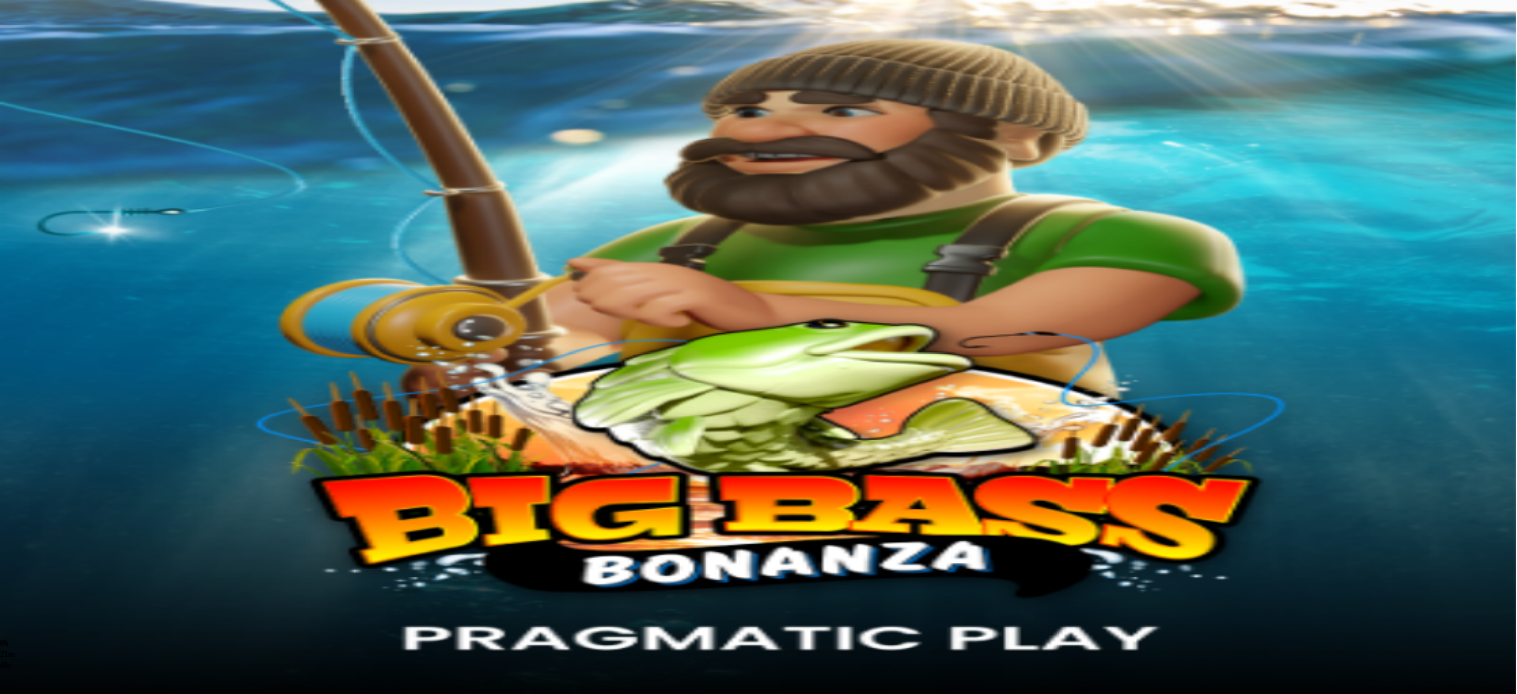 click at bounding box center (16, 736) 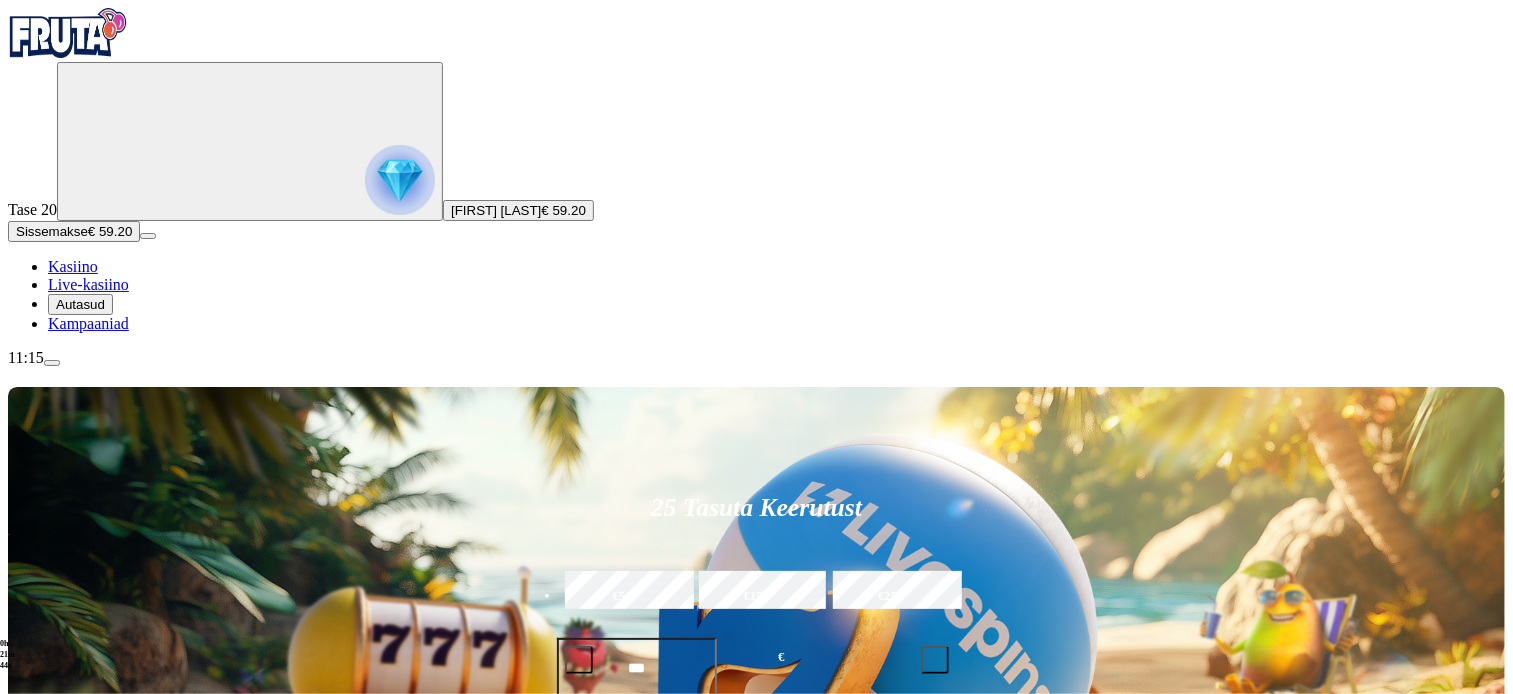 scroll, scrollTop: 607, scrollLeft: 0, axis: vertical 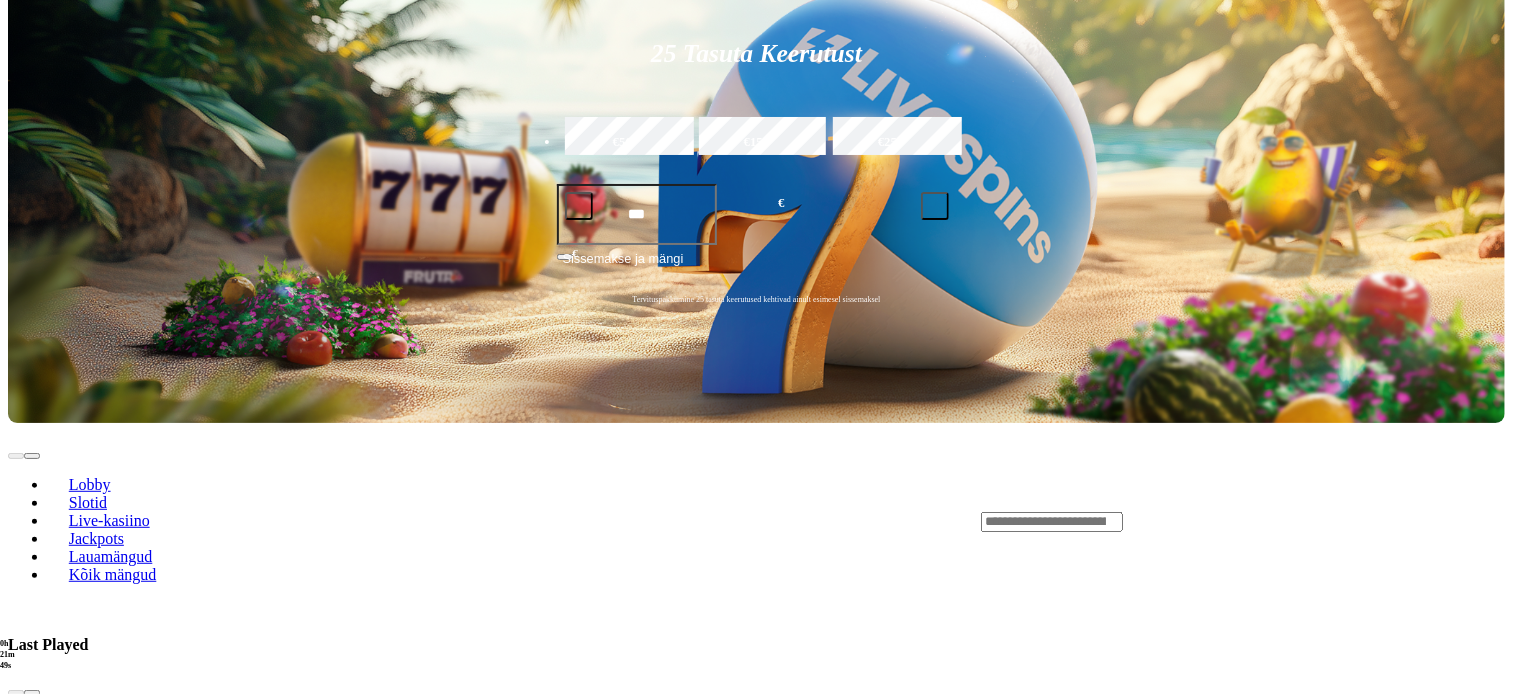 click at bounding box center [32, 693] 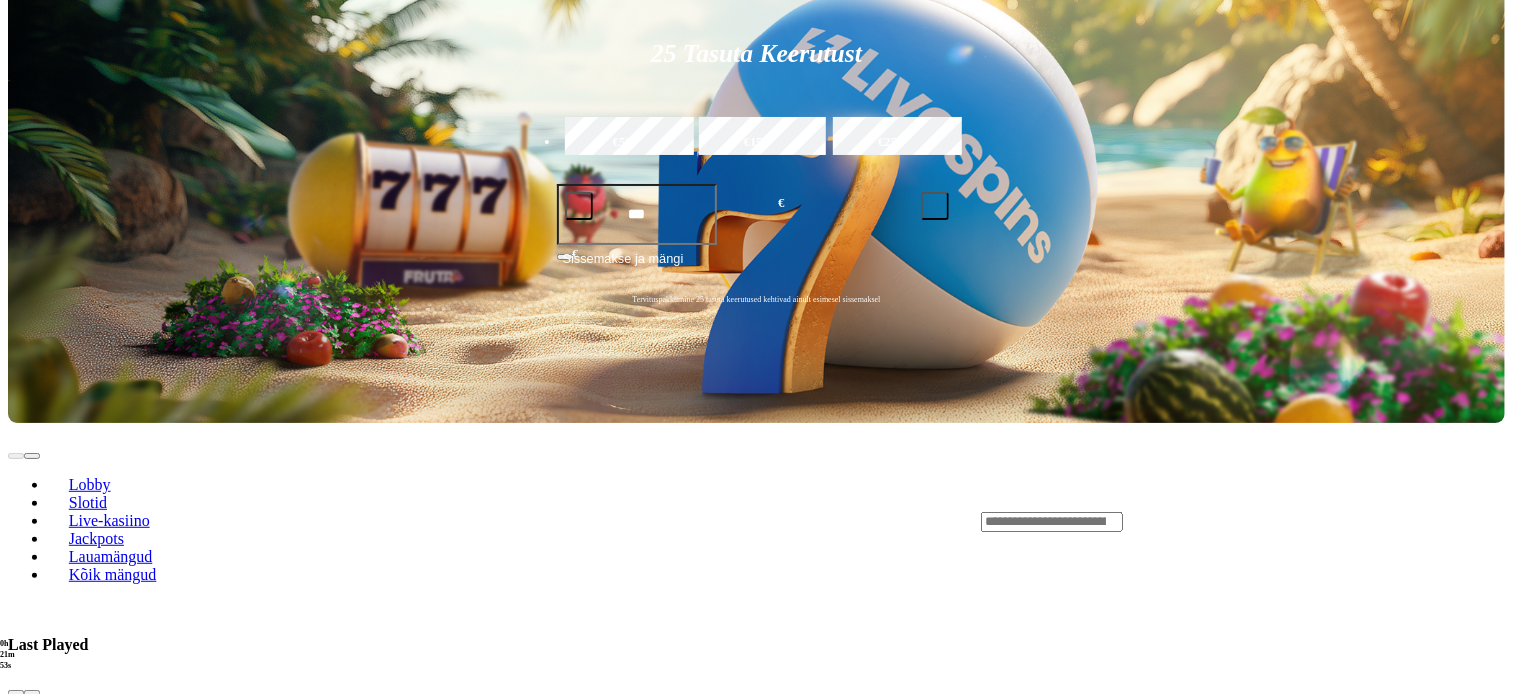 click on "Mine" at bounding box center [-896, 1217] 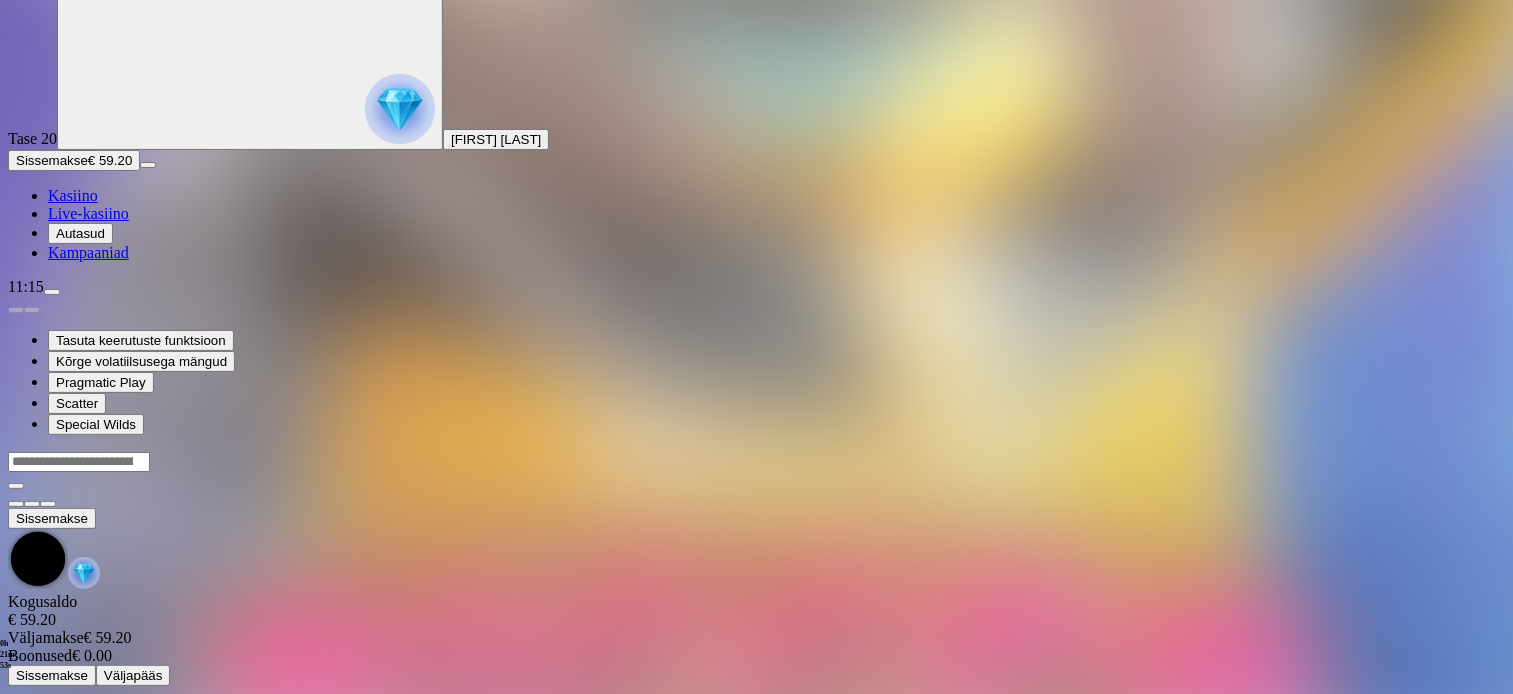 scroll, scrollTop: 0, scrollLeft: 0, axis: both 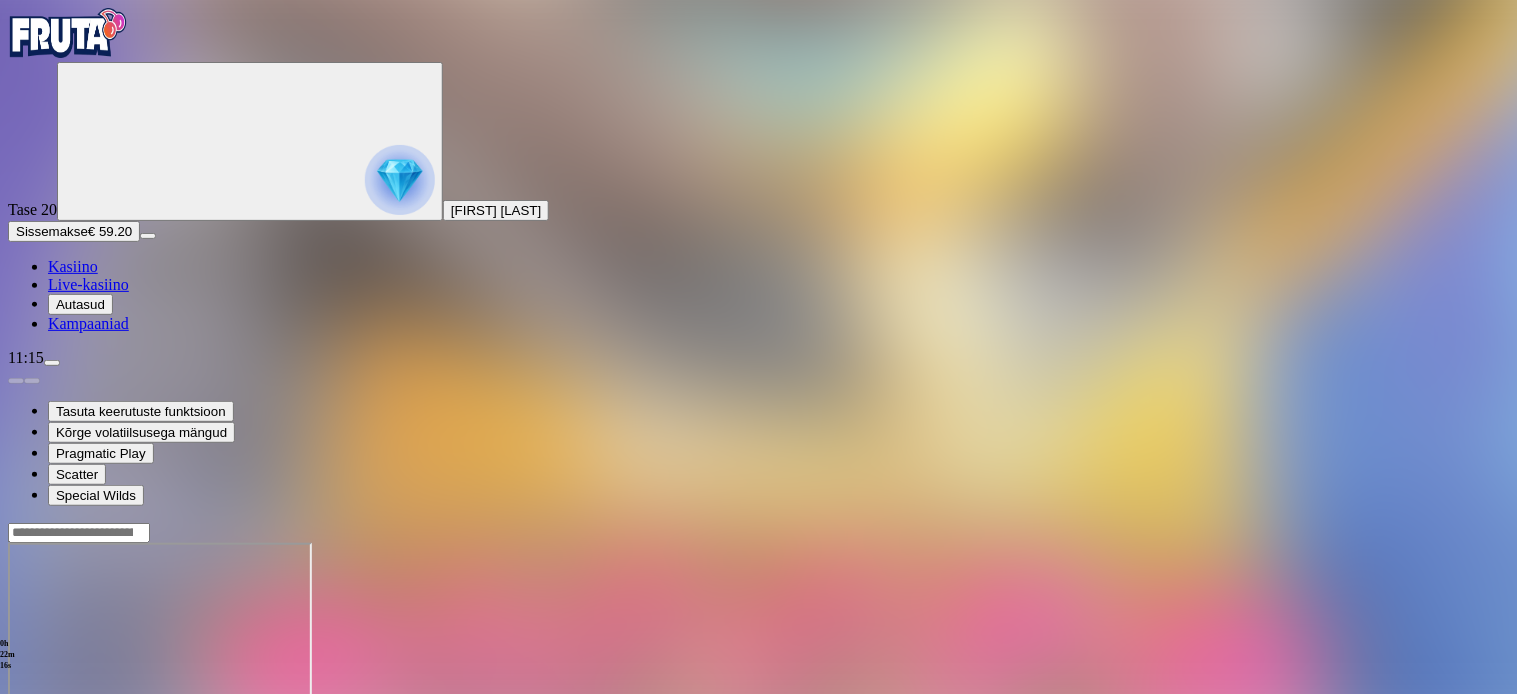 click at bounding box center [16, 715] 